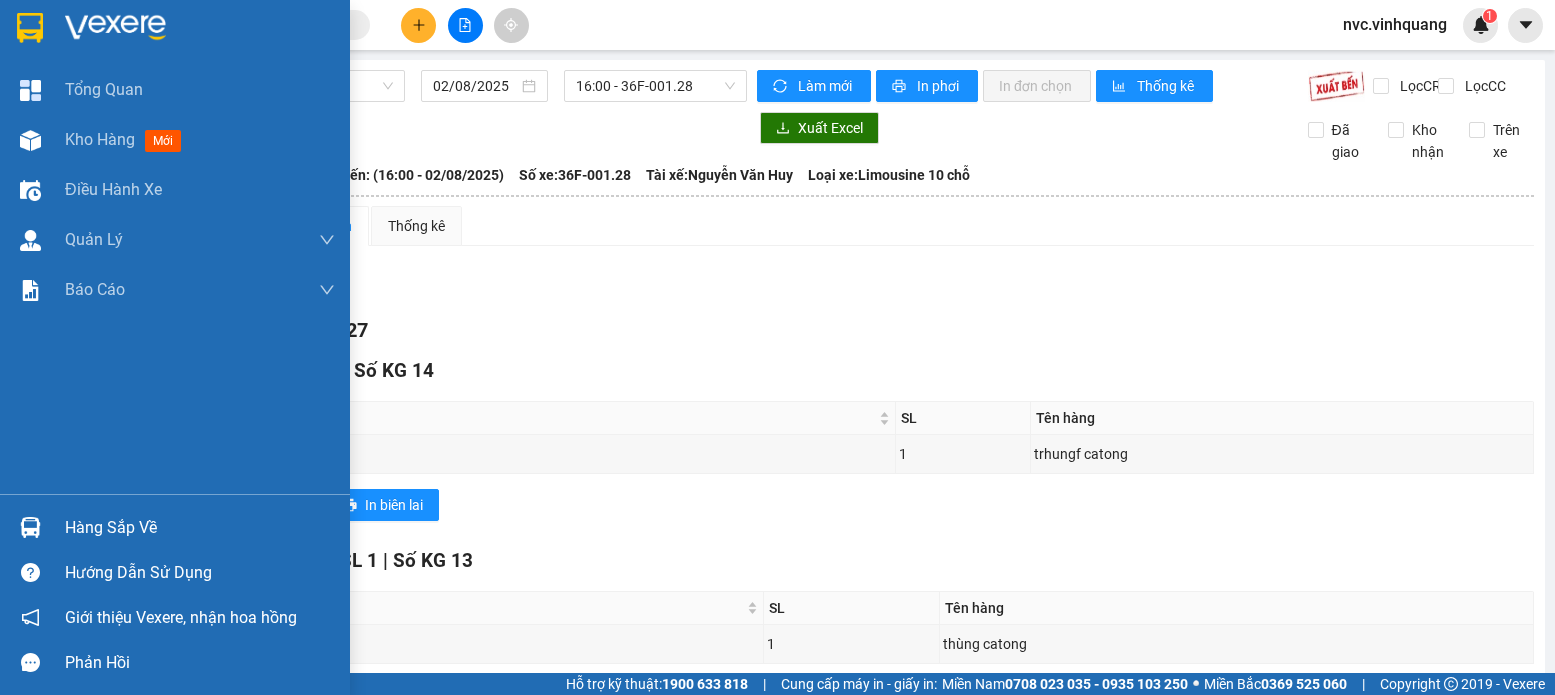 scroll, scrollTop: 0, scrollLeft: 0, axis: both 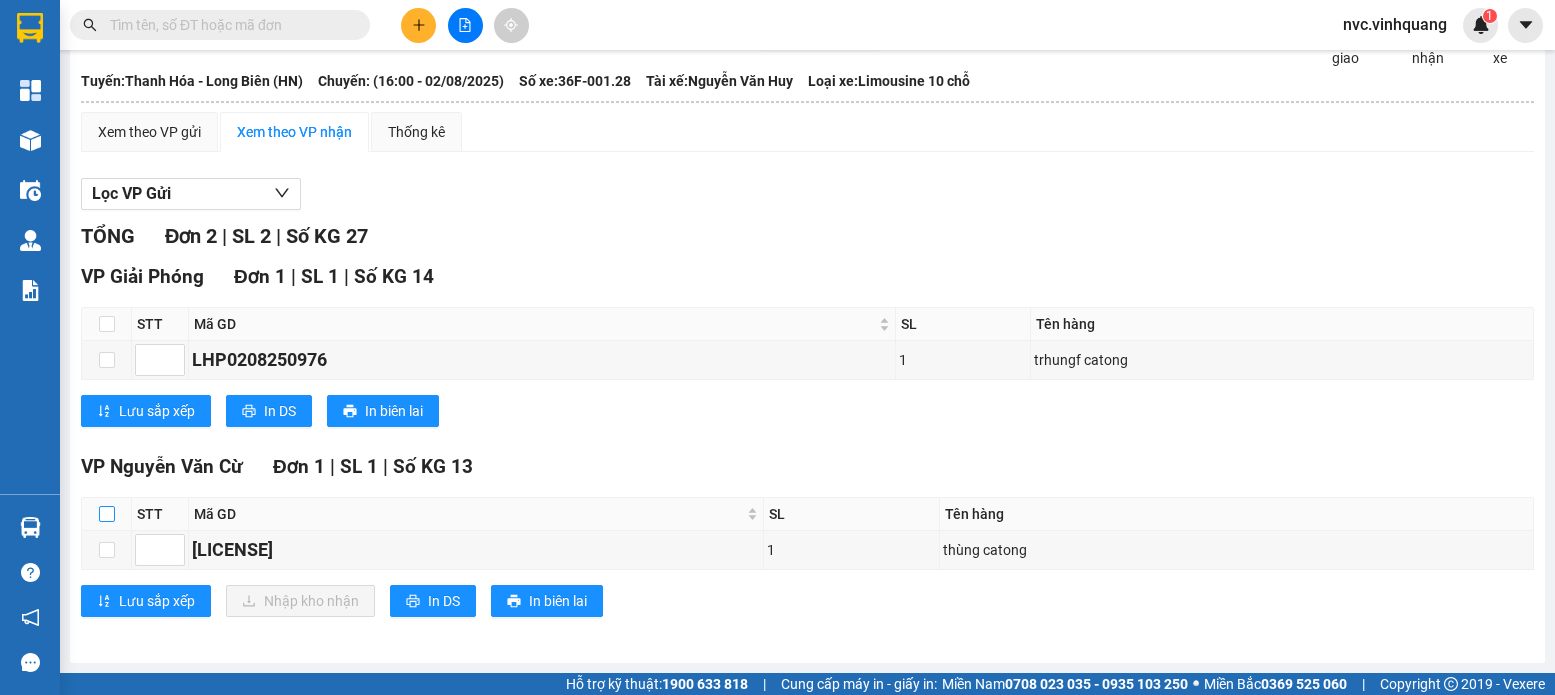 click at bounding box center [107, 514] 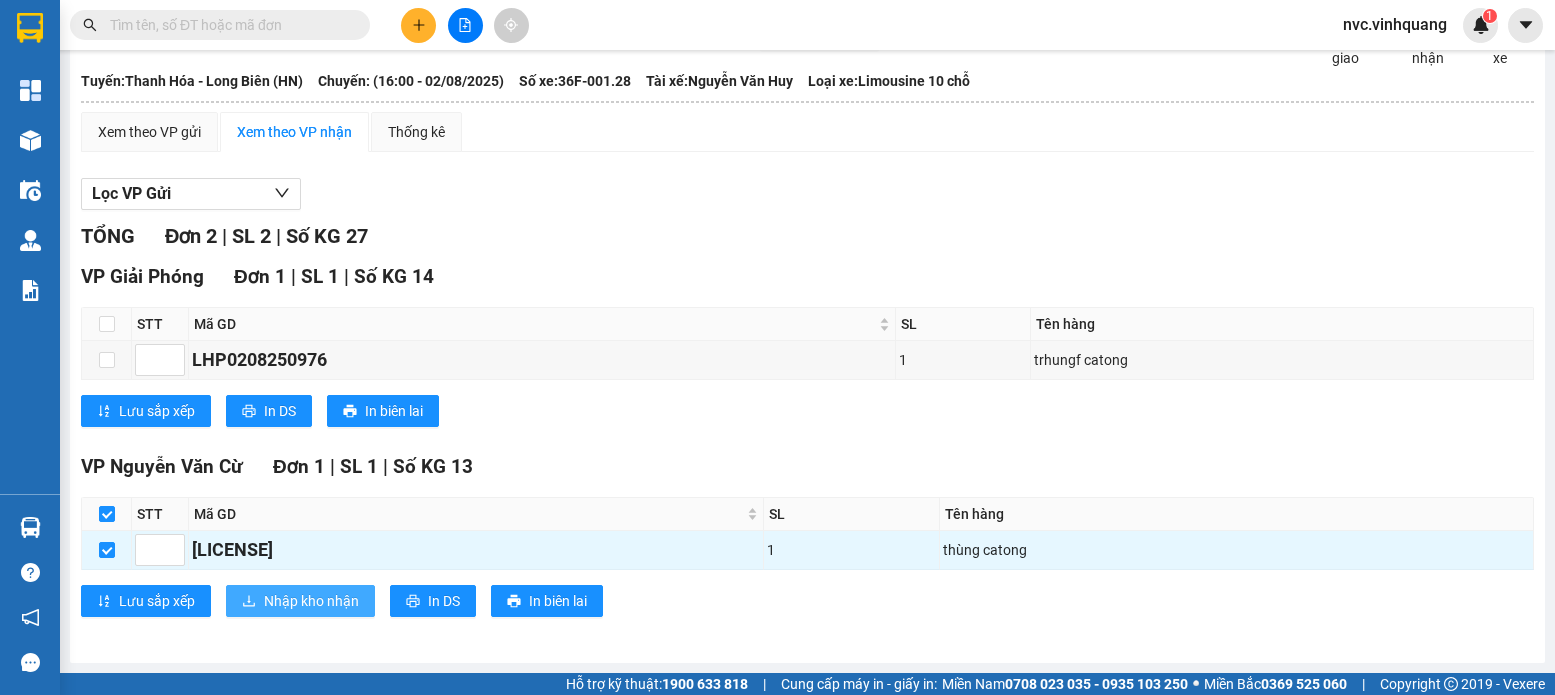 click on "Nhập kho nhận" at bounding box center [311, 601] 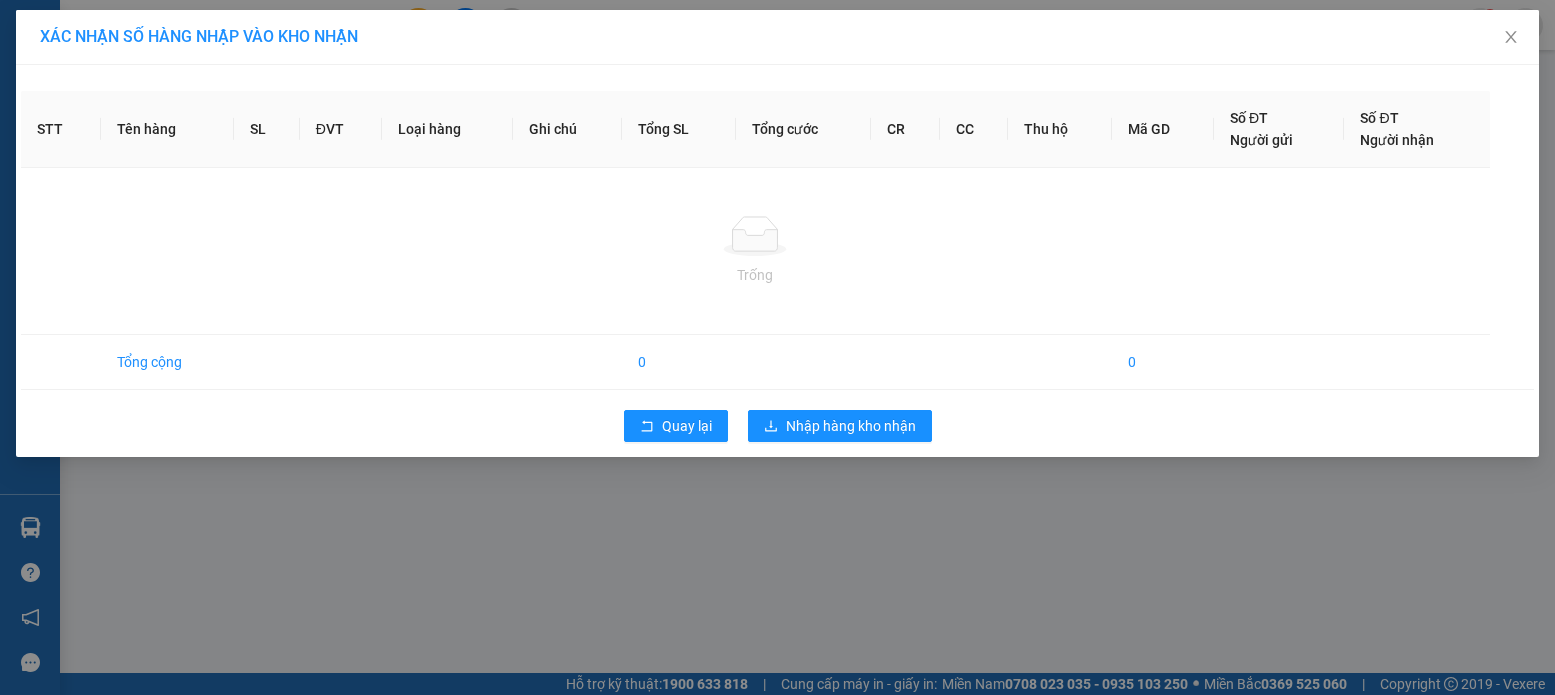 scroll, scrollTop: 0, scrollLeft: 0, axis: both 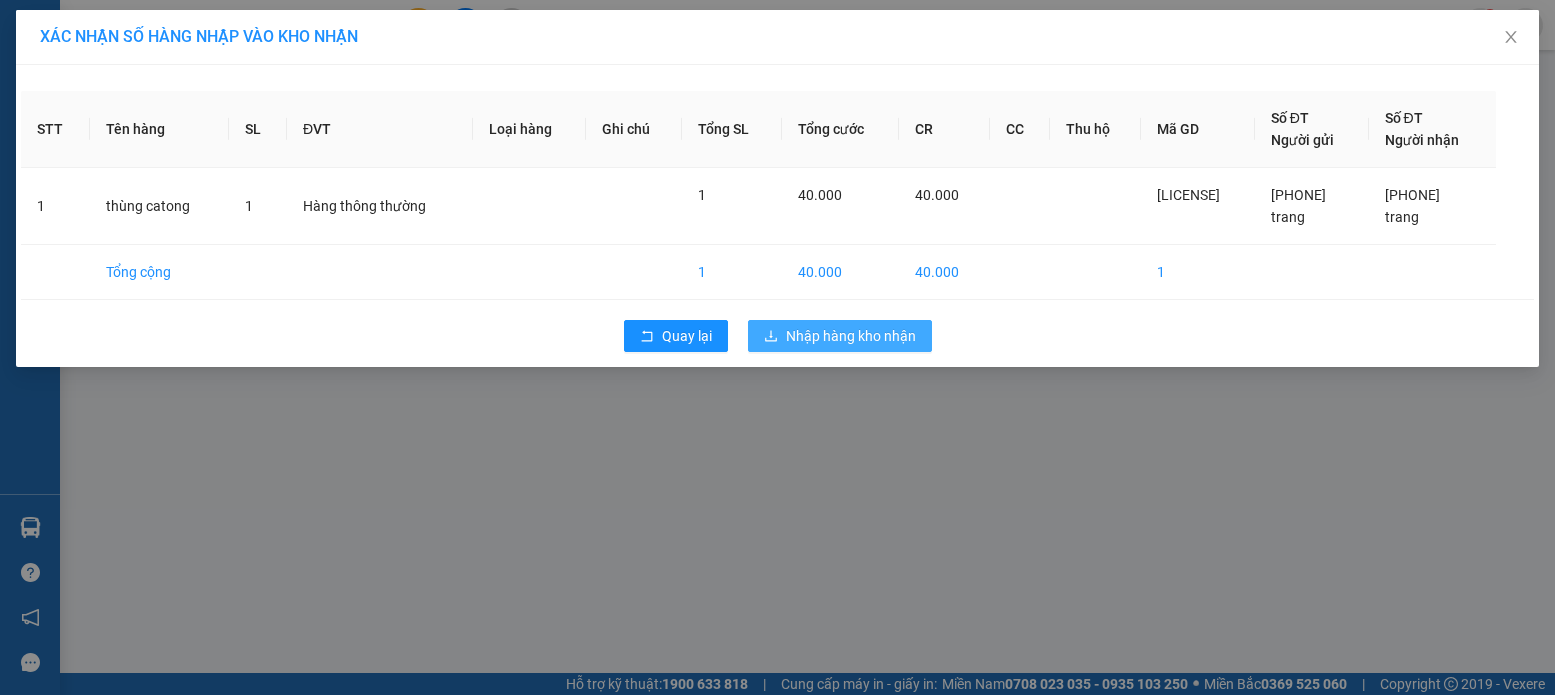 click on "Nhập hàng kho nhận" at bounding box center (851, 336) 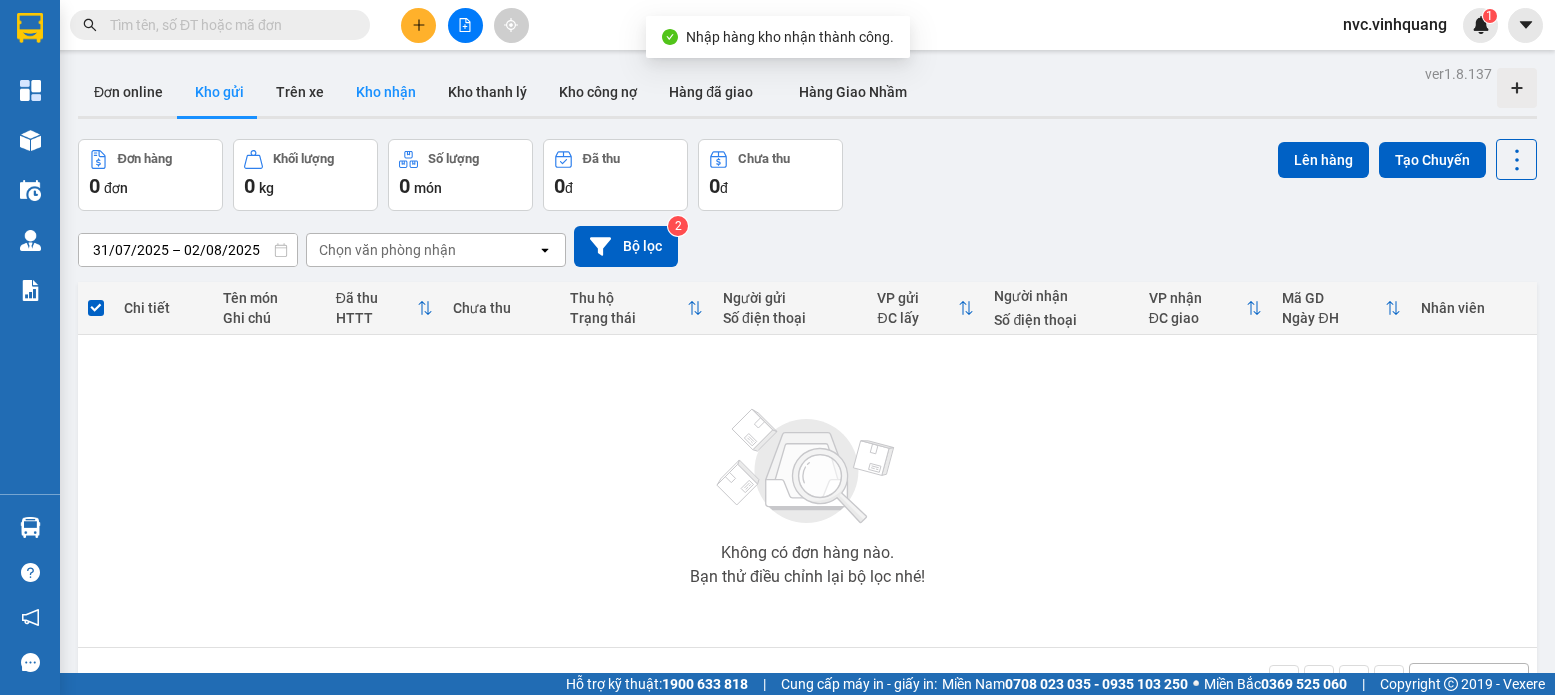 click on "Kho nhận" at bounding box center [386, 92] 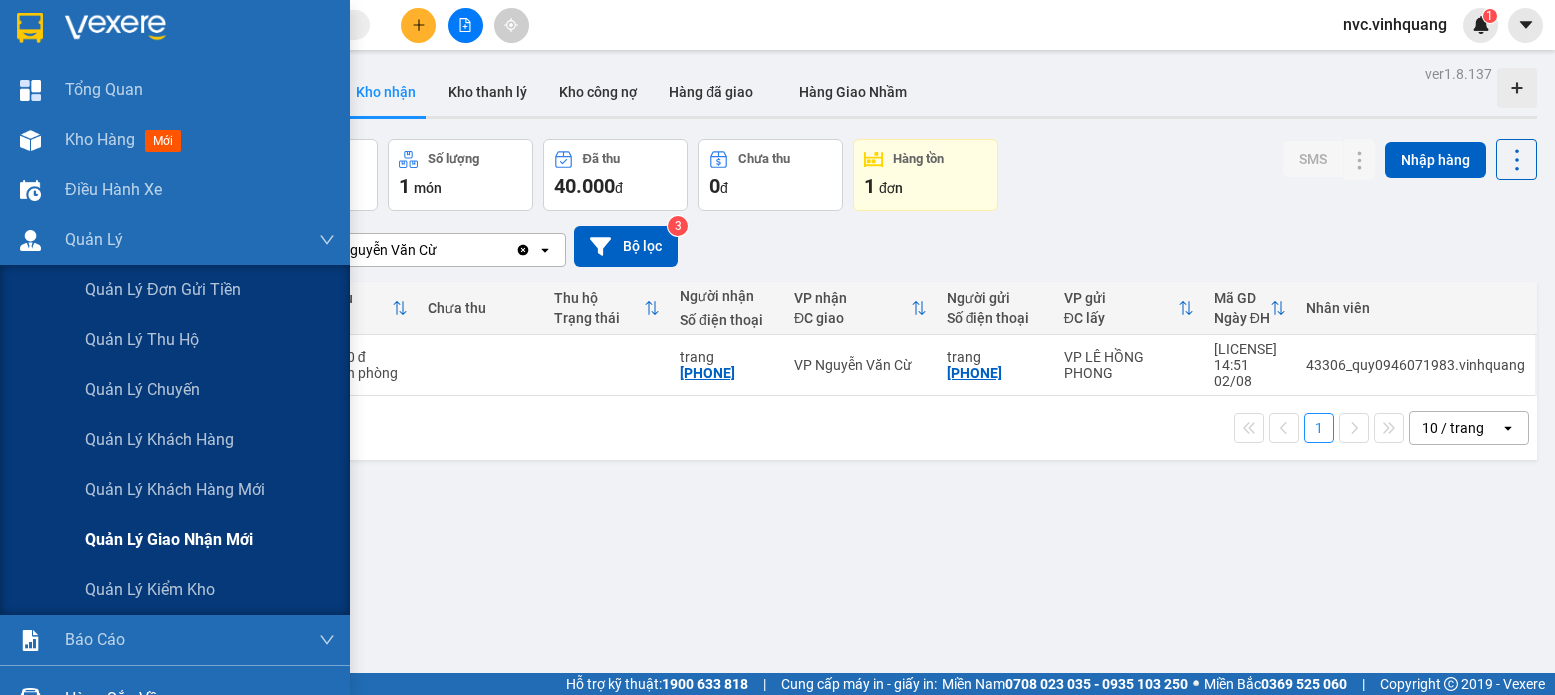 click on "Quản lý giao nhận mới" at bounding box center [169, 539] 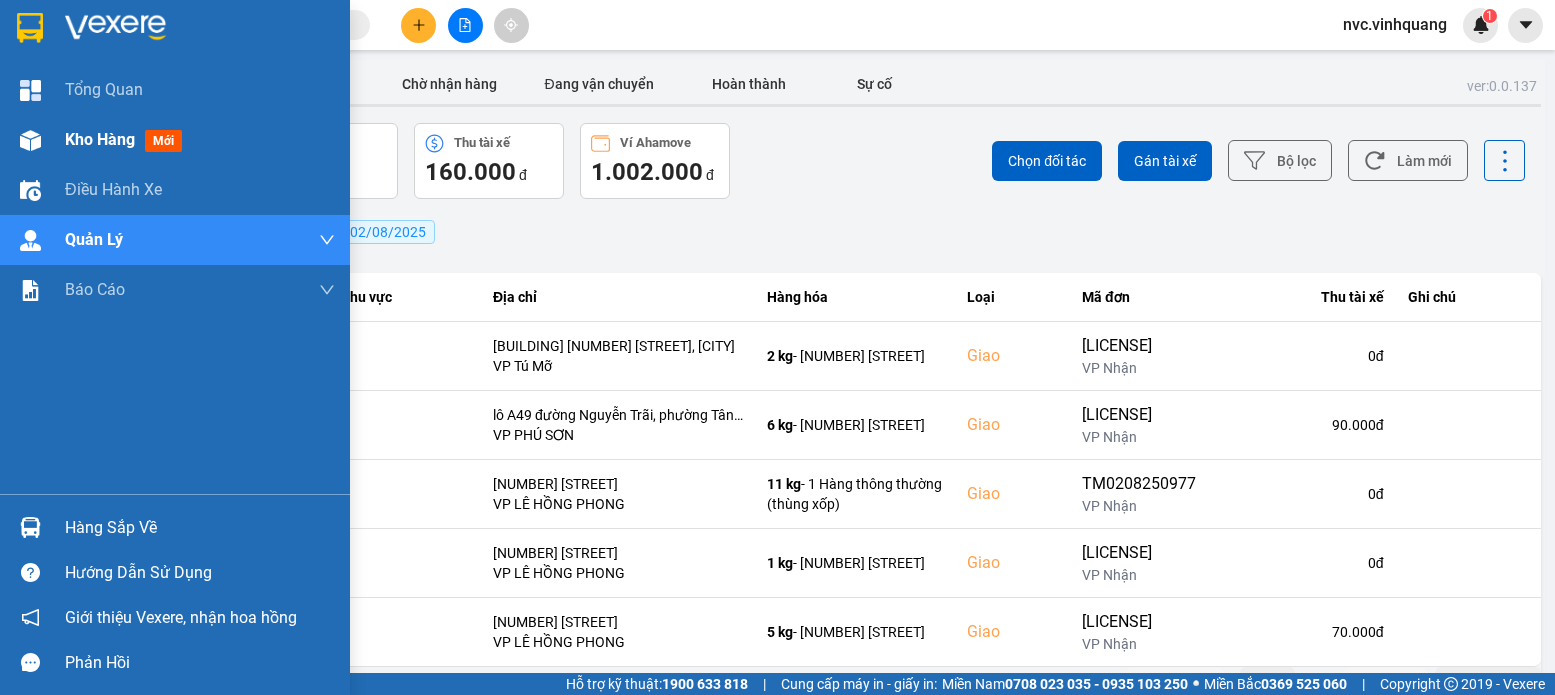 click on "Kho hàng mới" at bounding box center (175, 140) 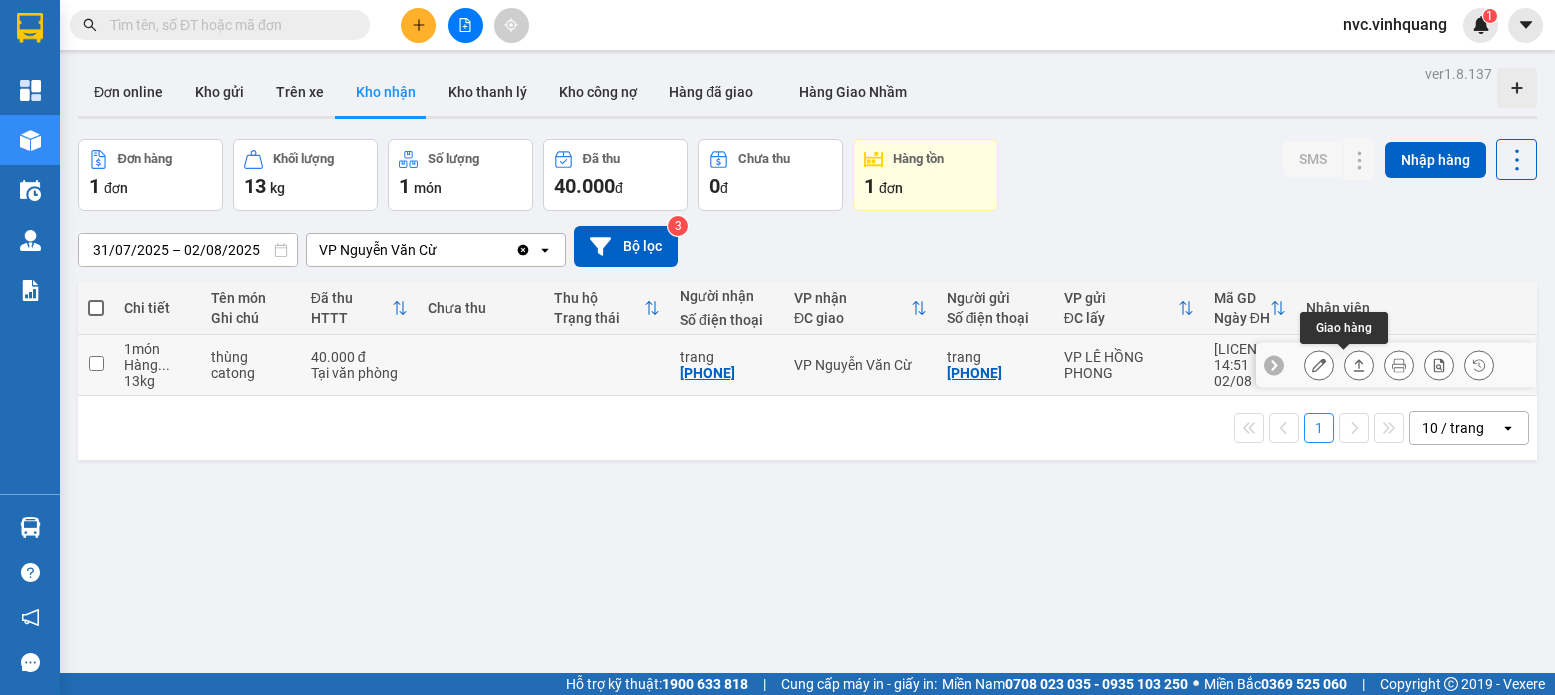 click 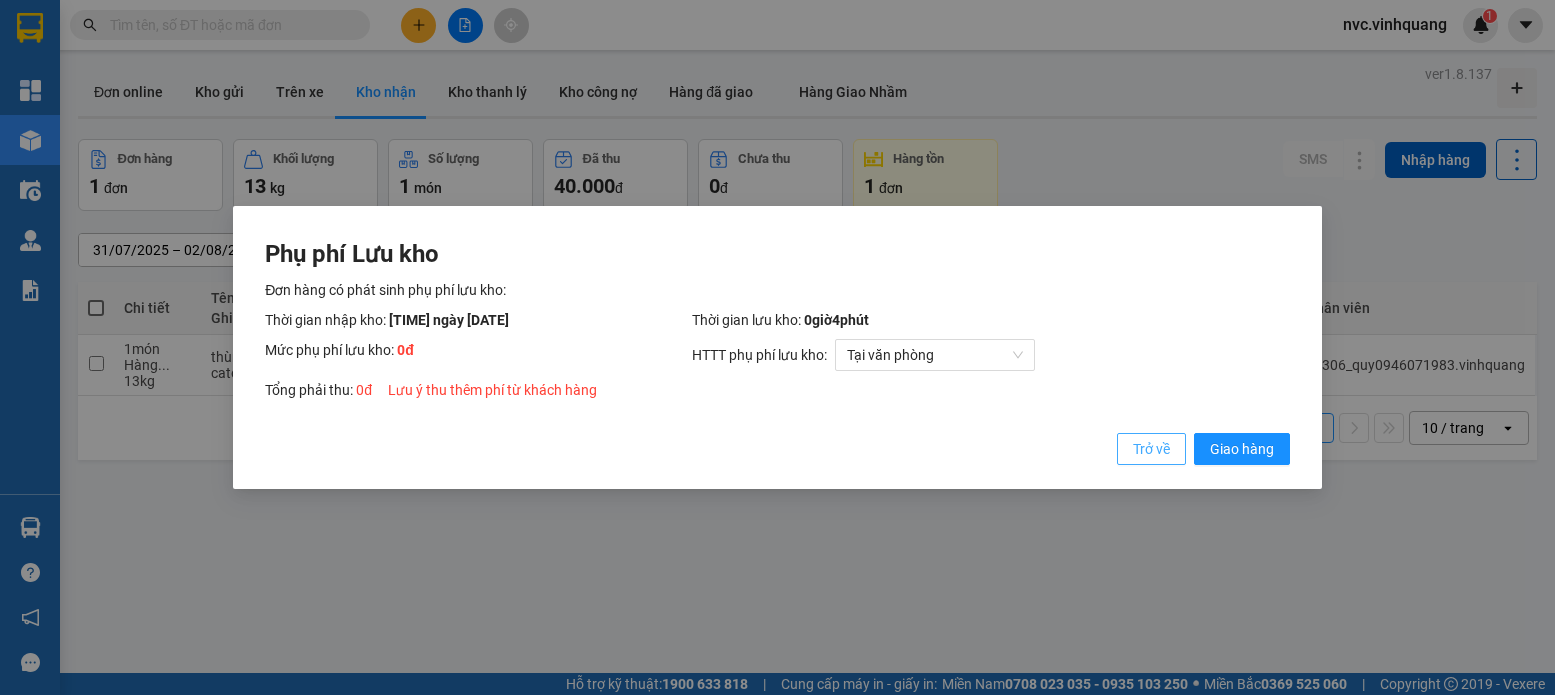 click on "Trở về" at bounding box center (1151, 449) 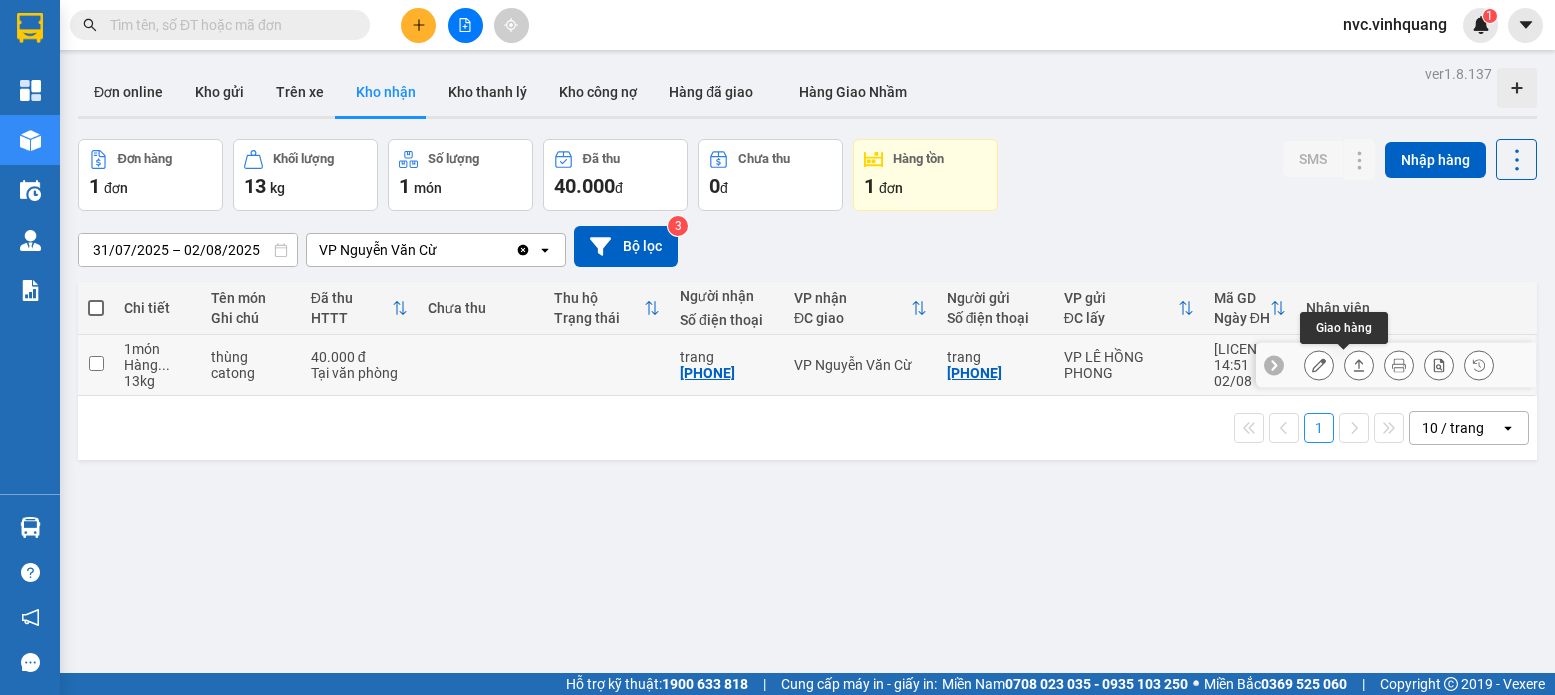 click 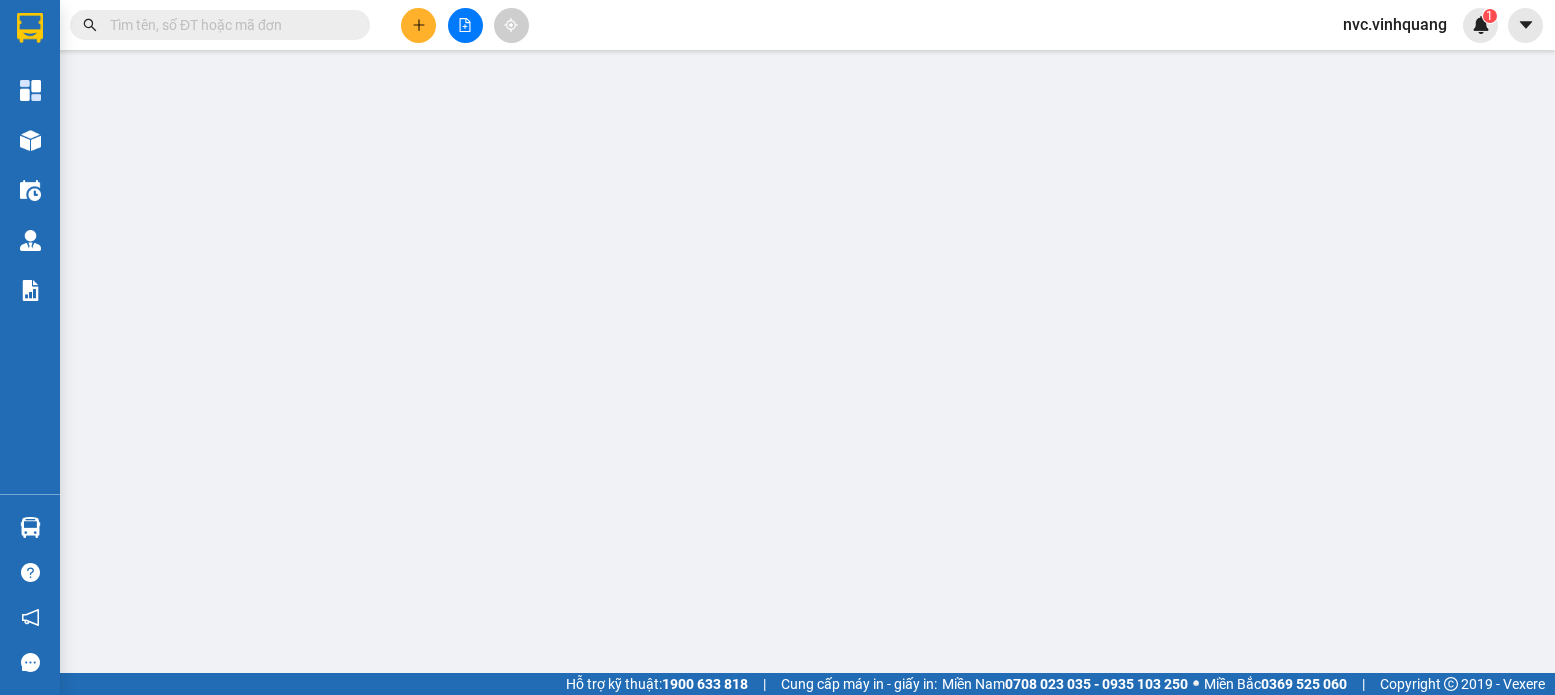type on "[PHONE]" 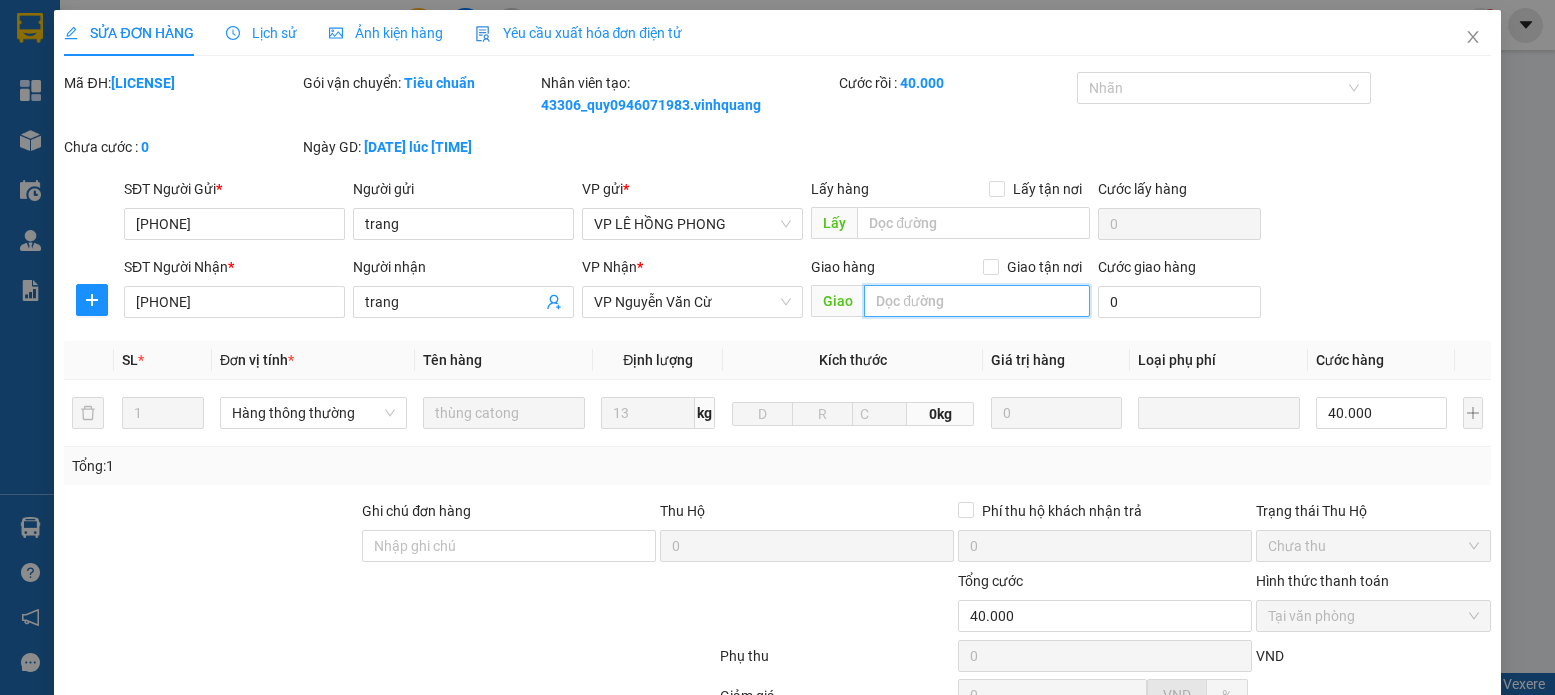 click at bounding box center [976, 301] 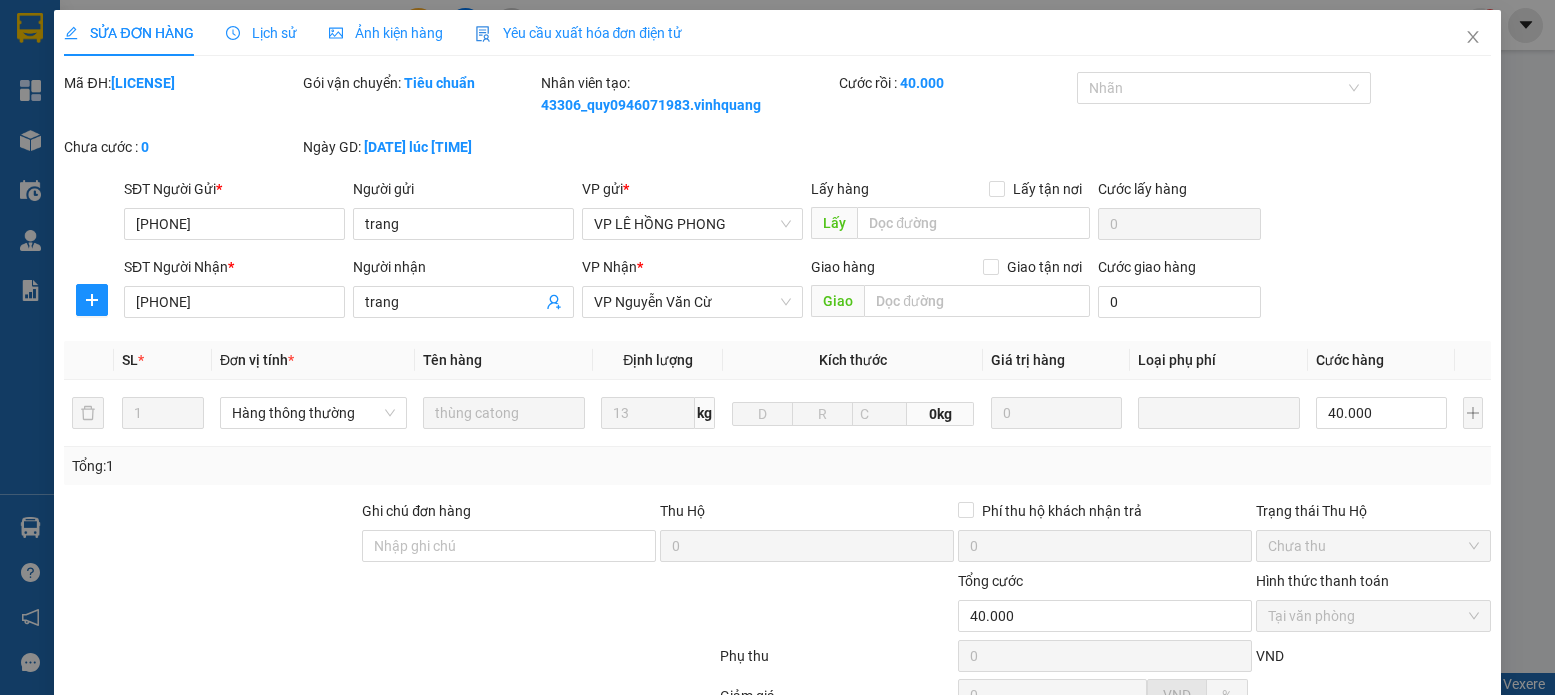 click on "Giao hàng Giao tận nơi" at bounding box center (950, 267) 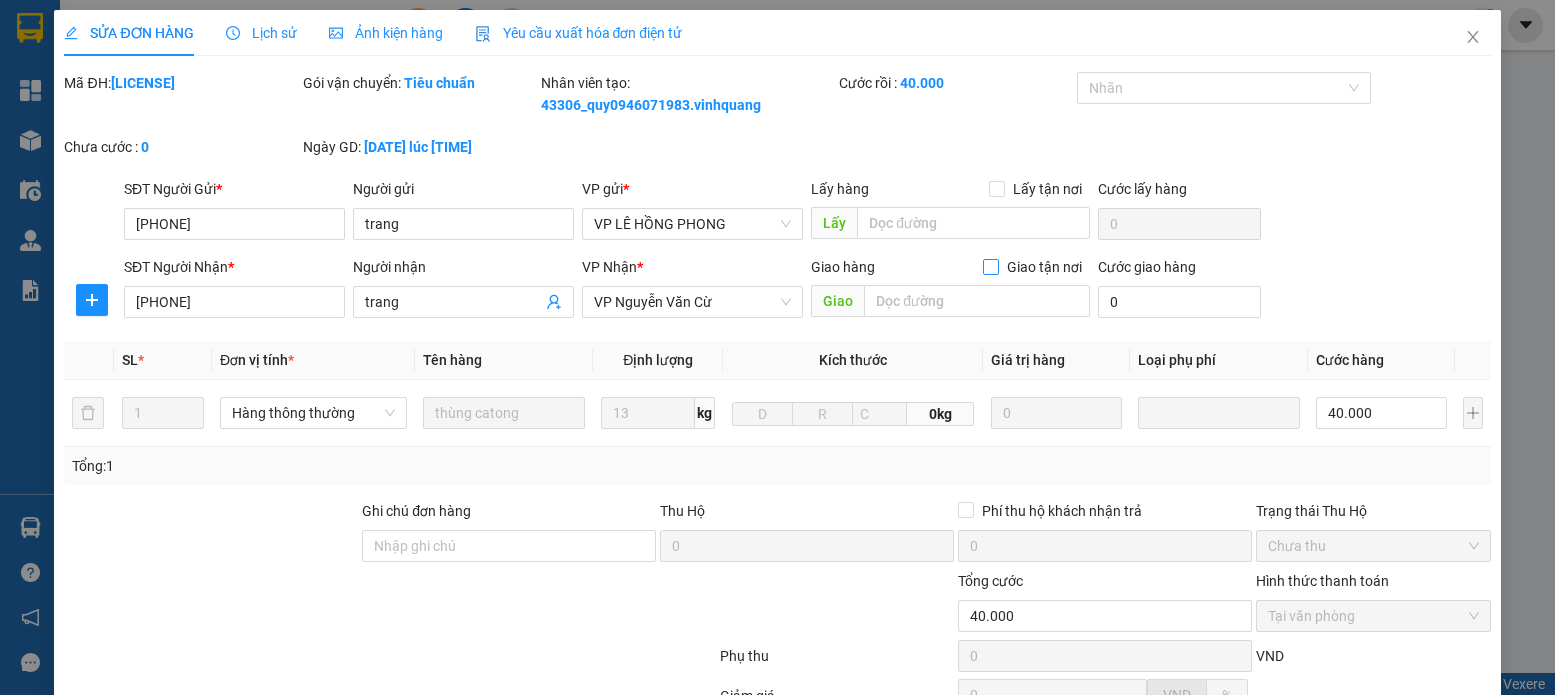 click at bounding box center (991, 267) 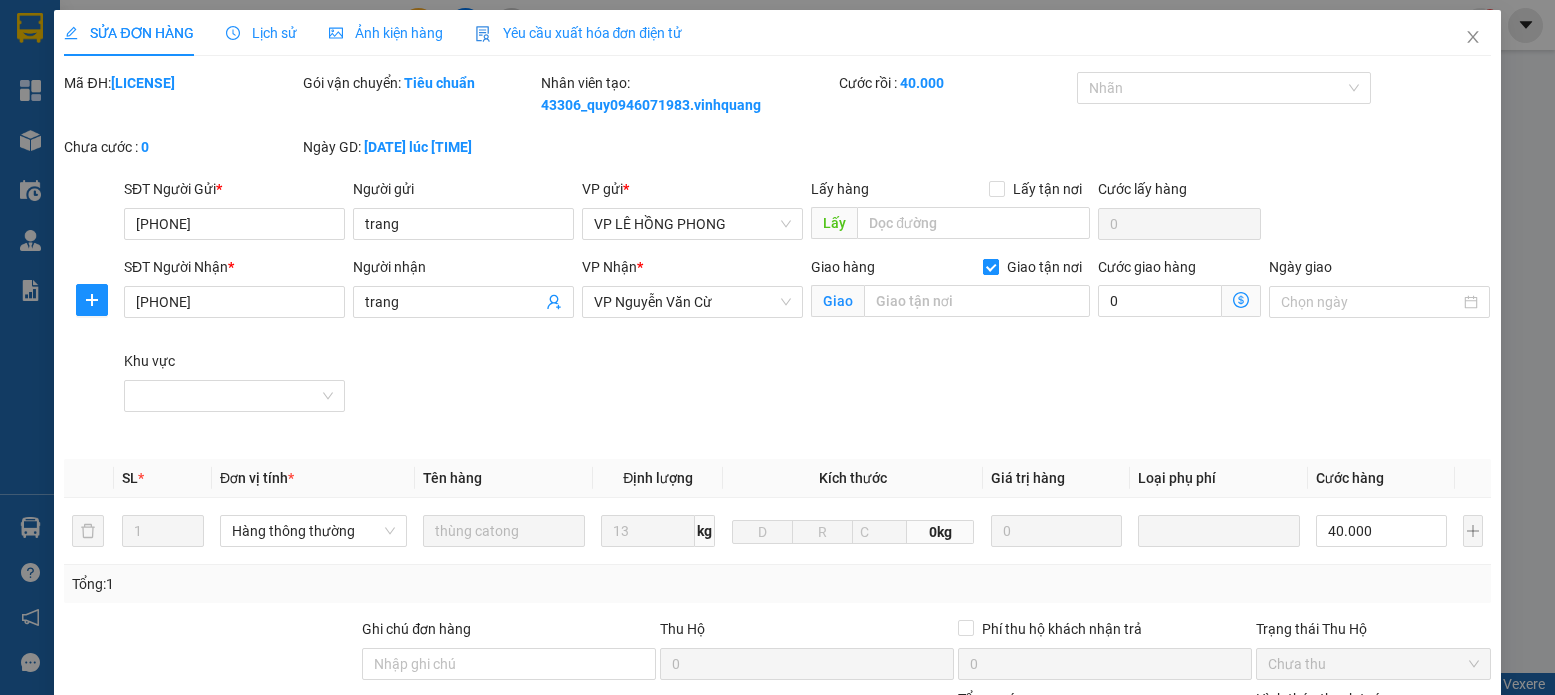 click at bounding box center (991, 267) 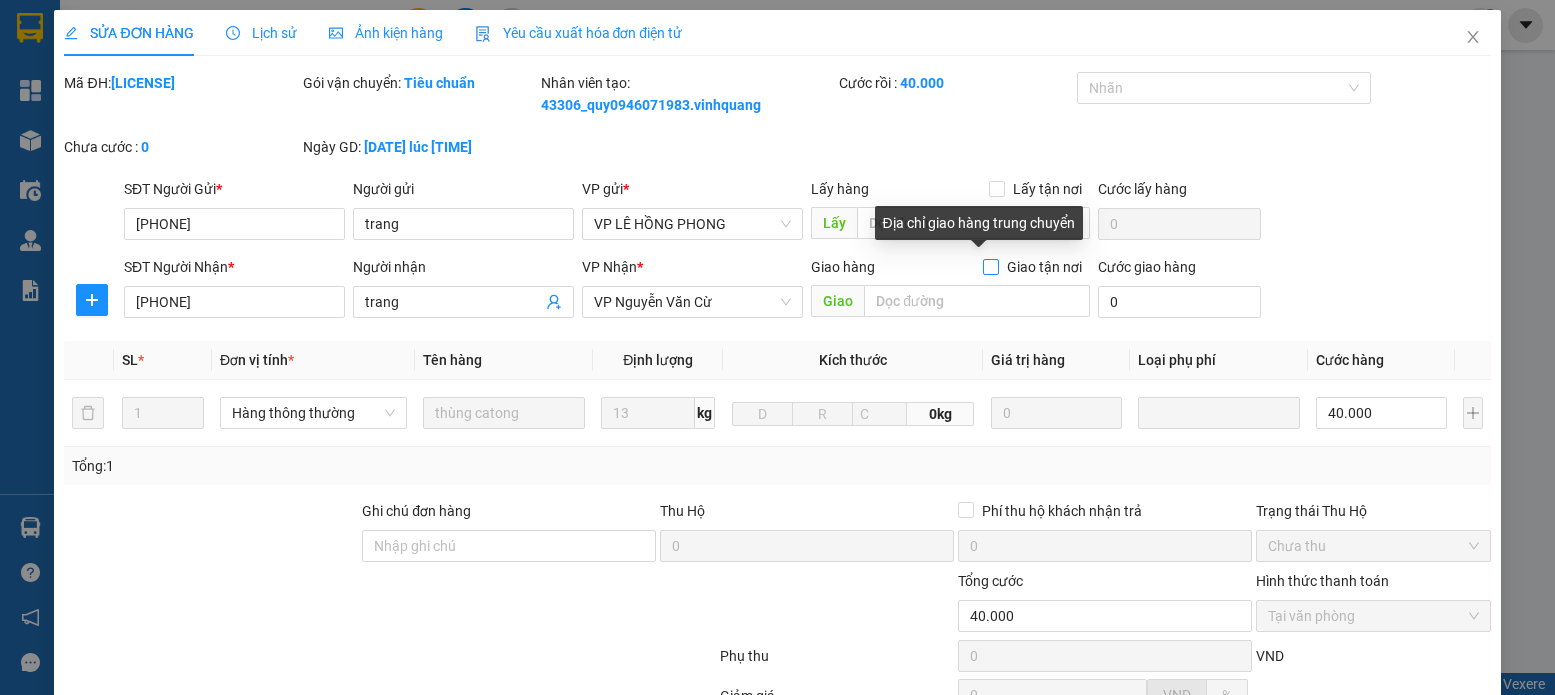 click at bounding box center [991, 267] 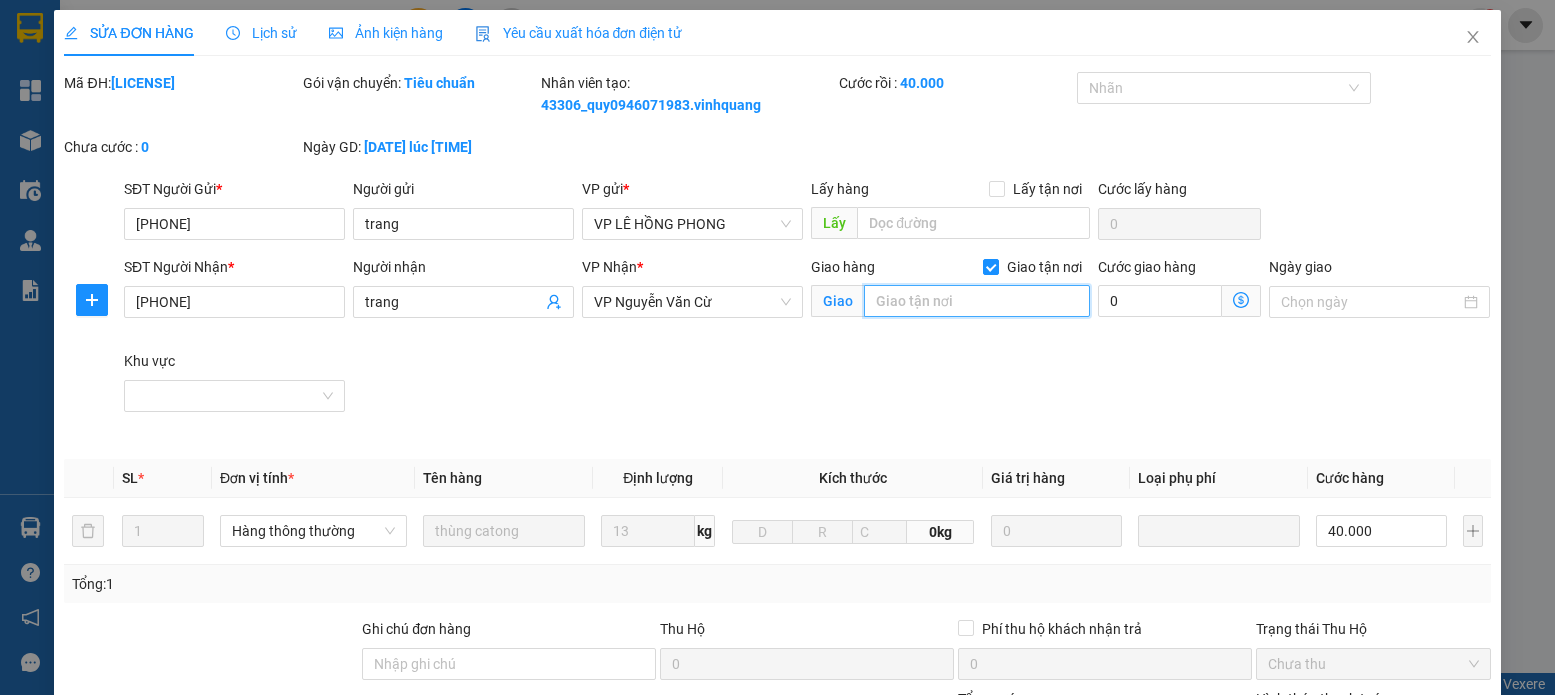 click at bounding box center (976, 301) 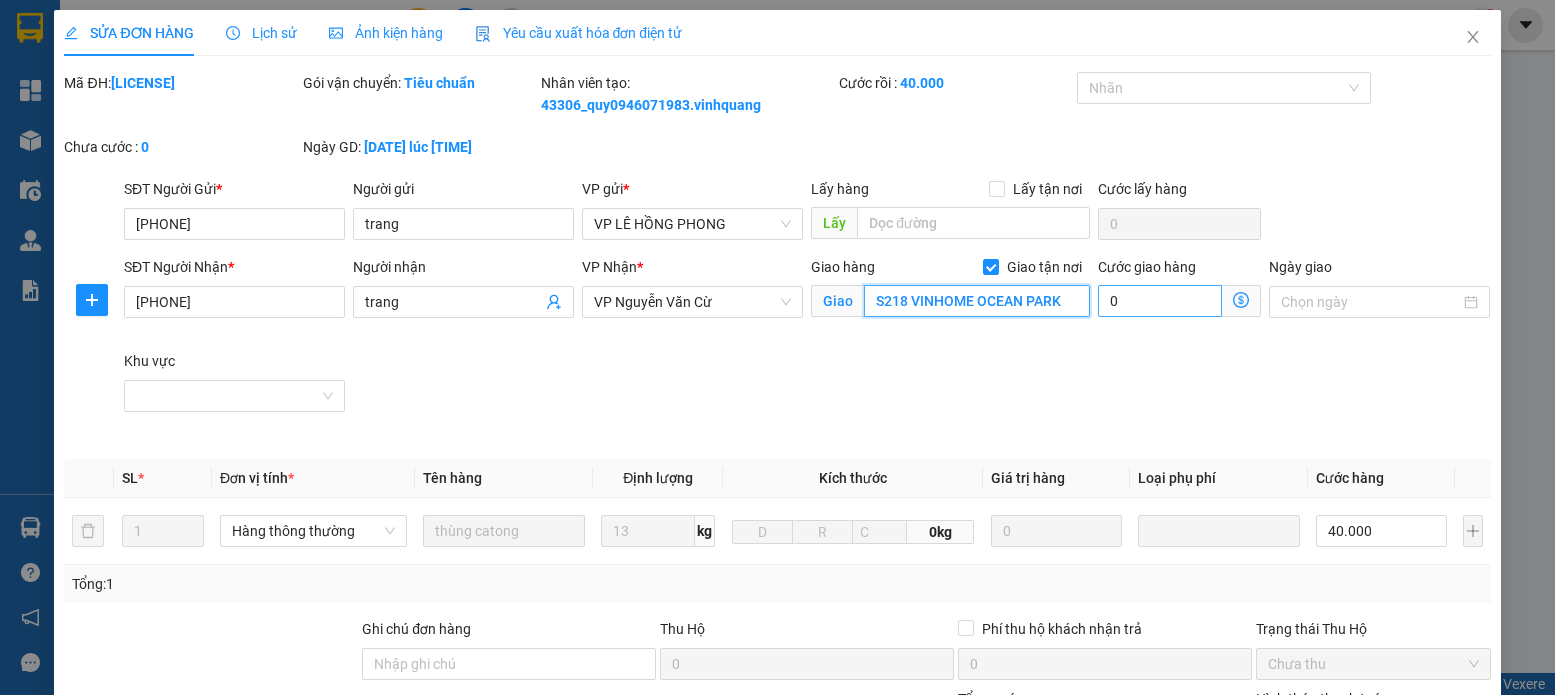 type on "S218 VINHOME OCEAN PARK" 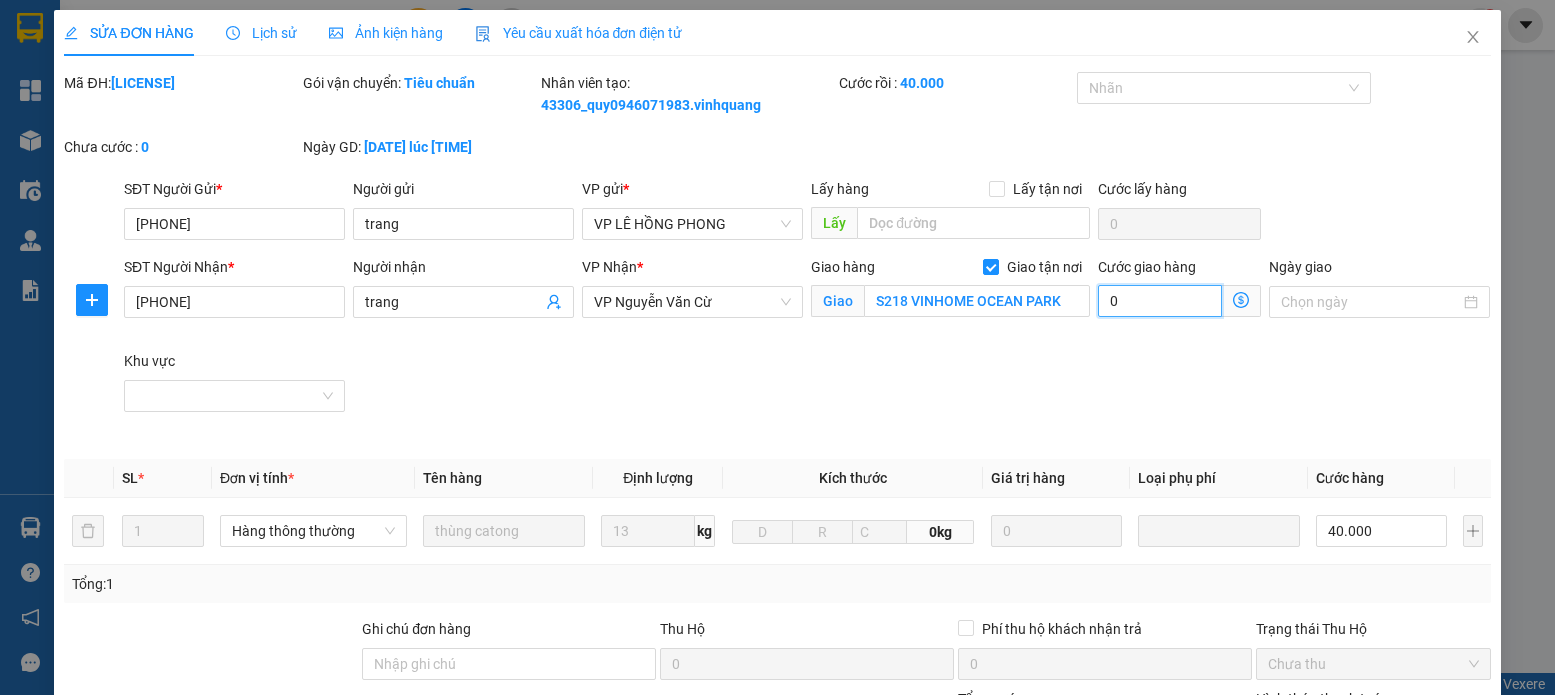 click on "0" at bounding box center (1160, 301) 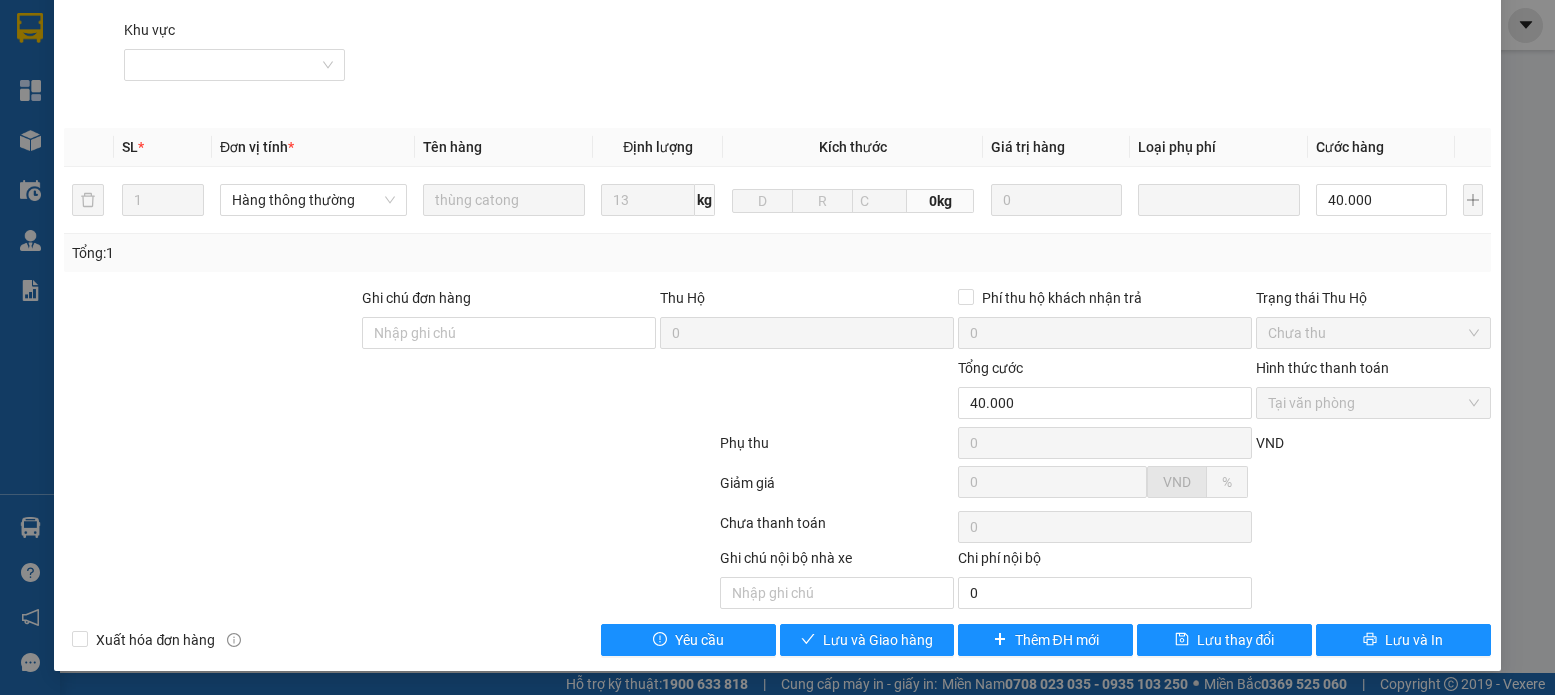 scroll, scrollTop: 0, scrollLeft: 0, axis: both 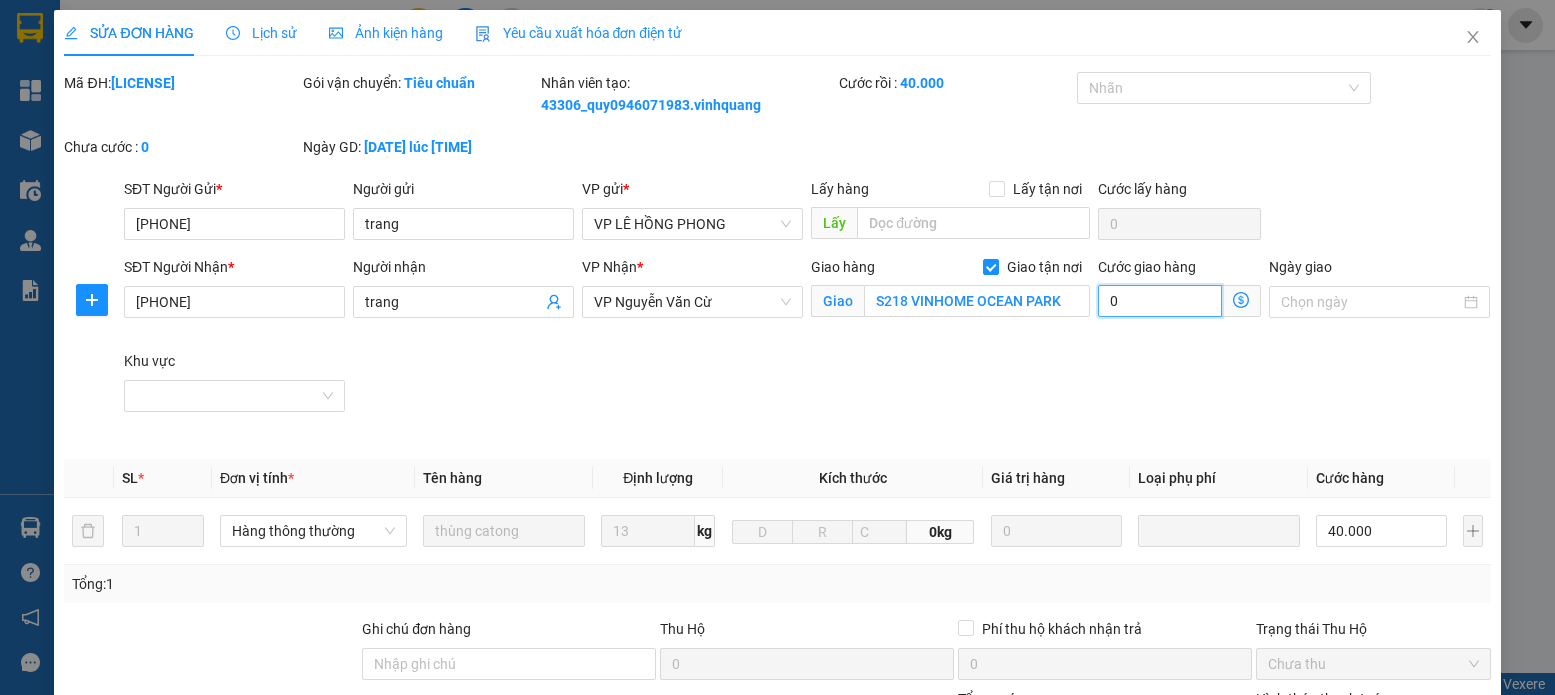 click on "0" at bounding box center (1160, 301) 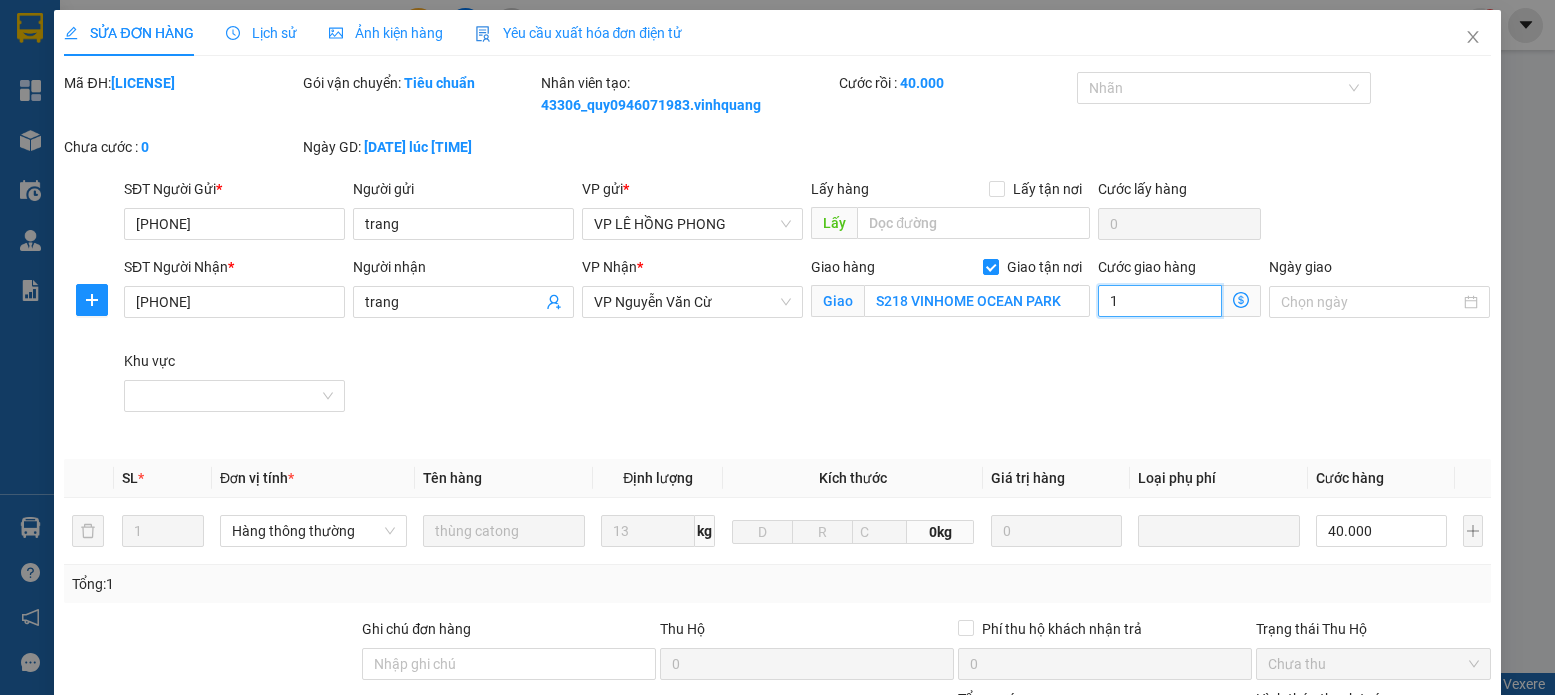 type on "40.001" 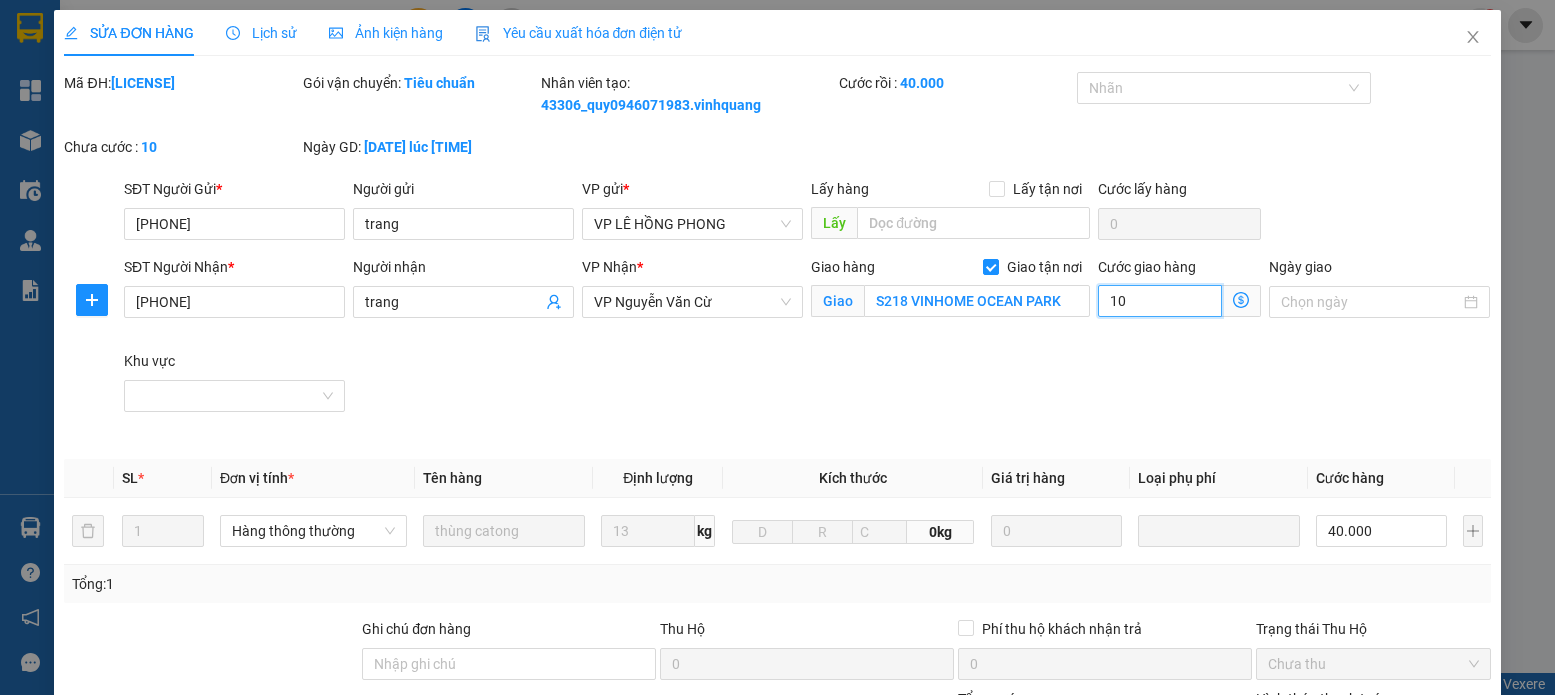 type on "40.100" 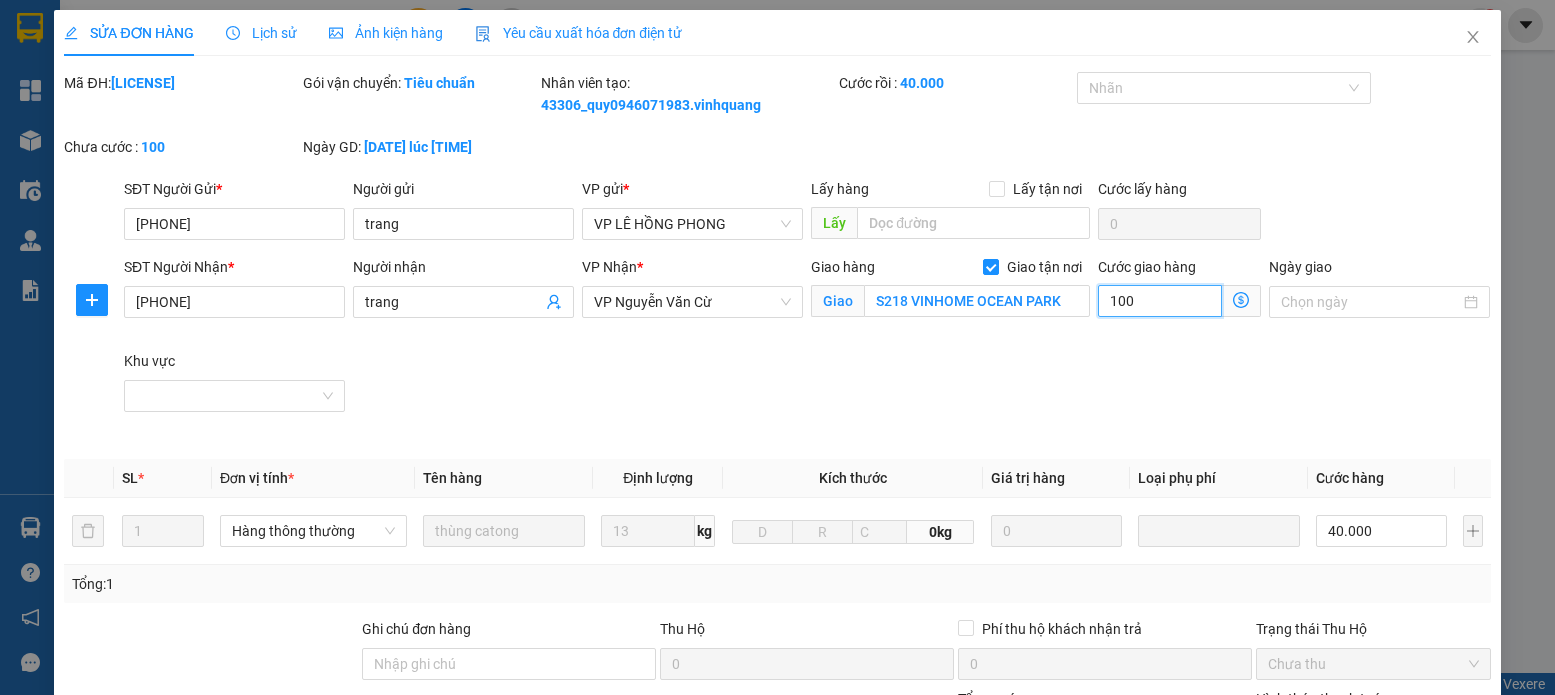 type on "41.000" 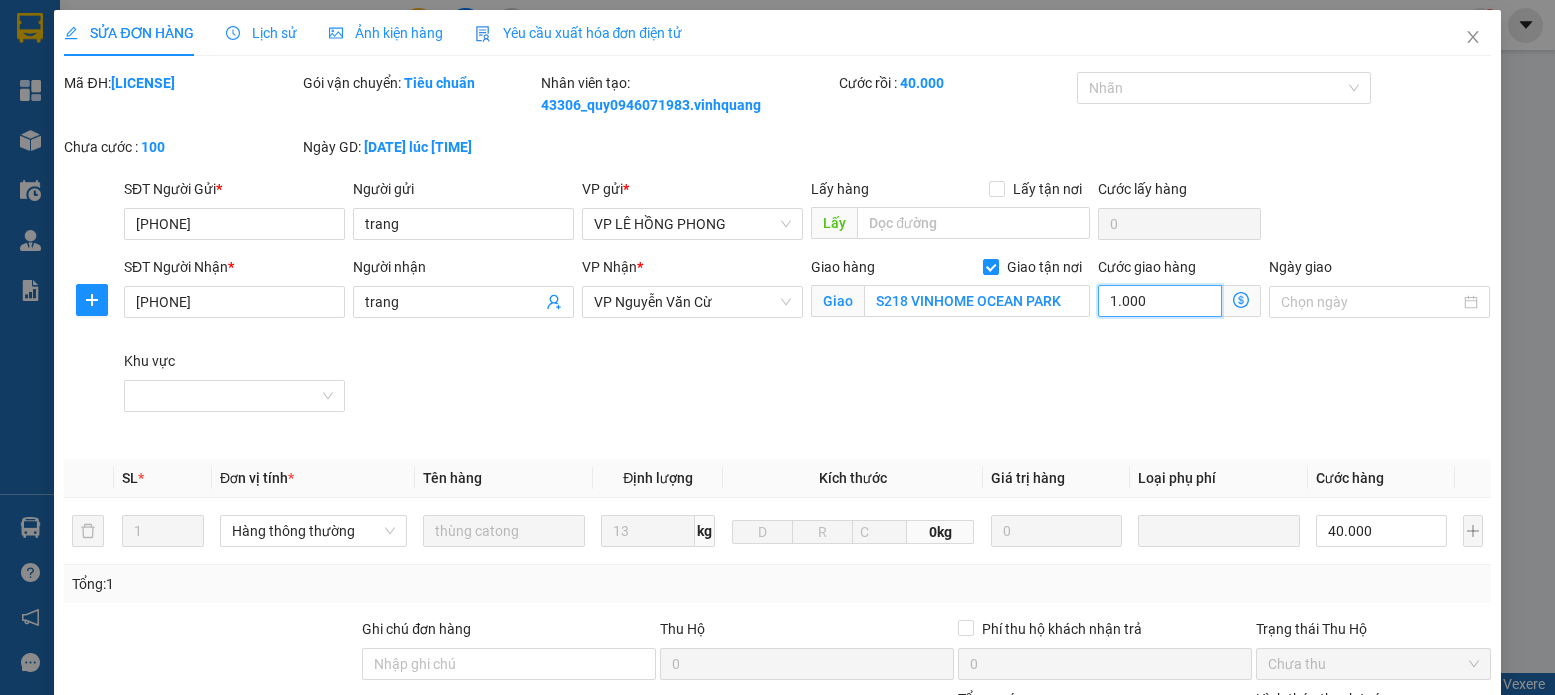 type on "10.000" 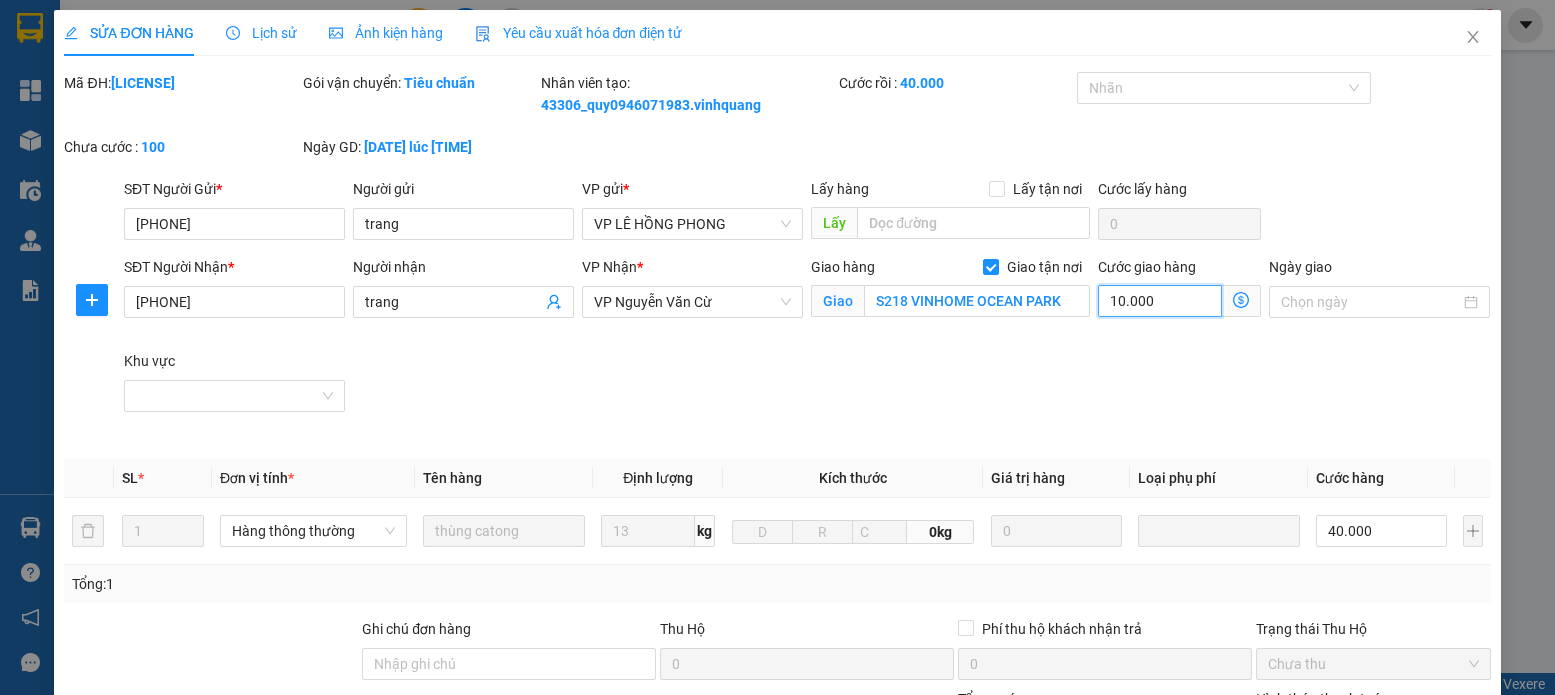 type on "50.000" 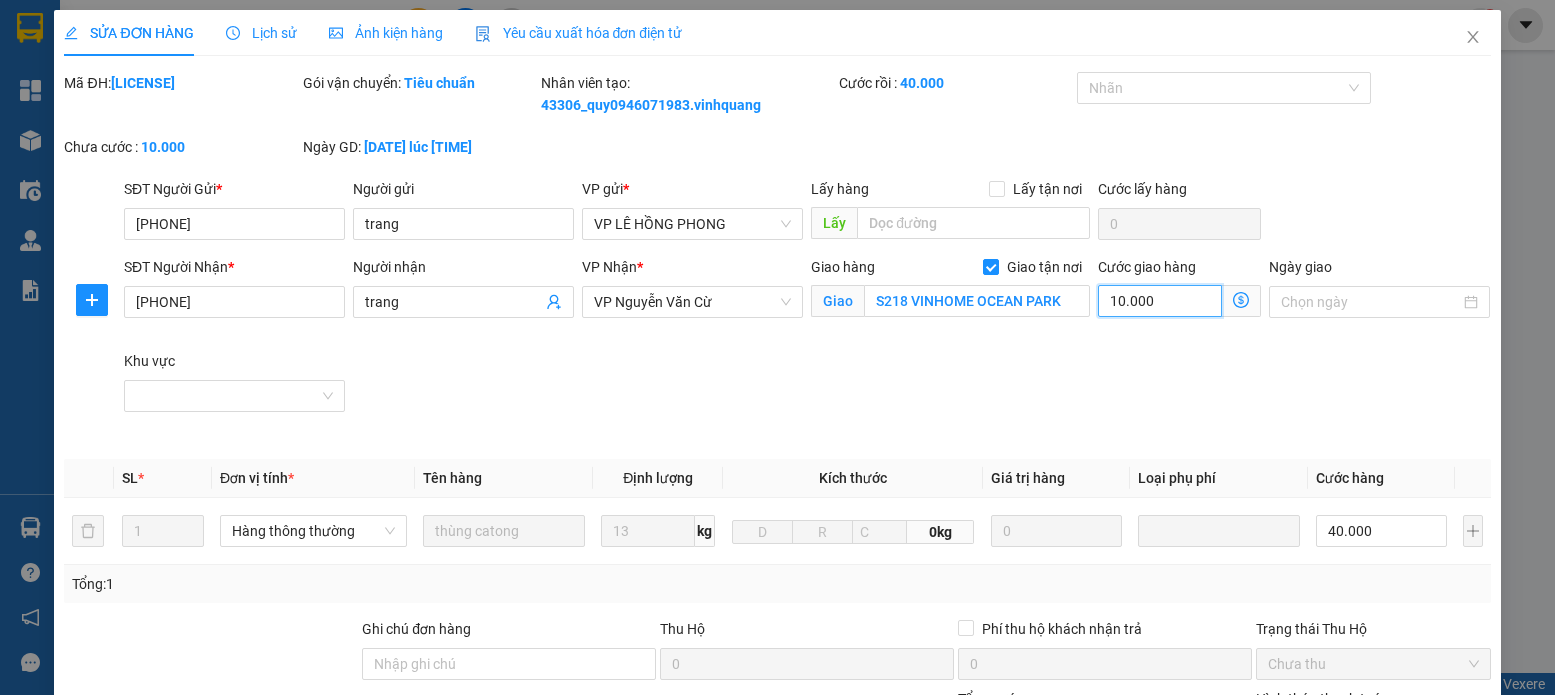 type on "140.000" 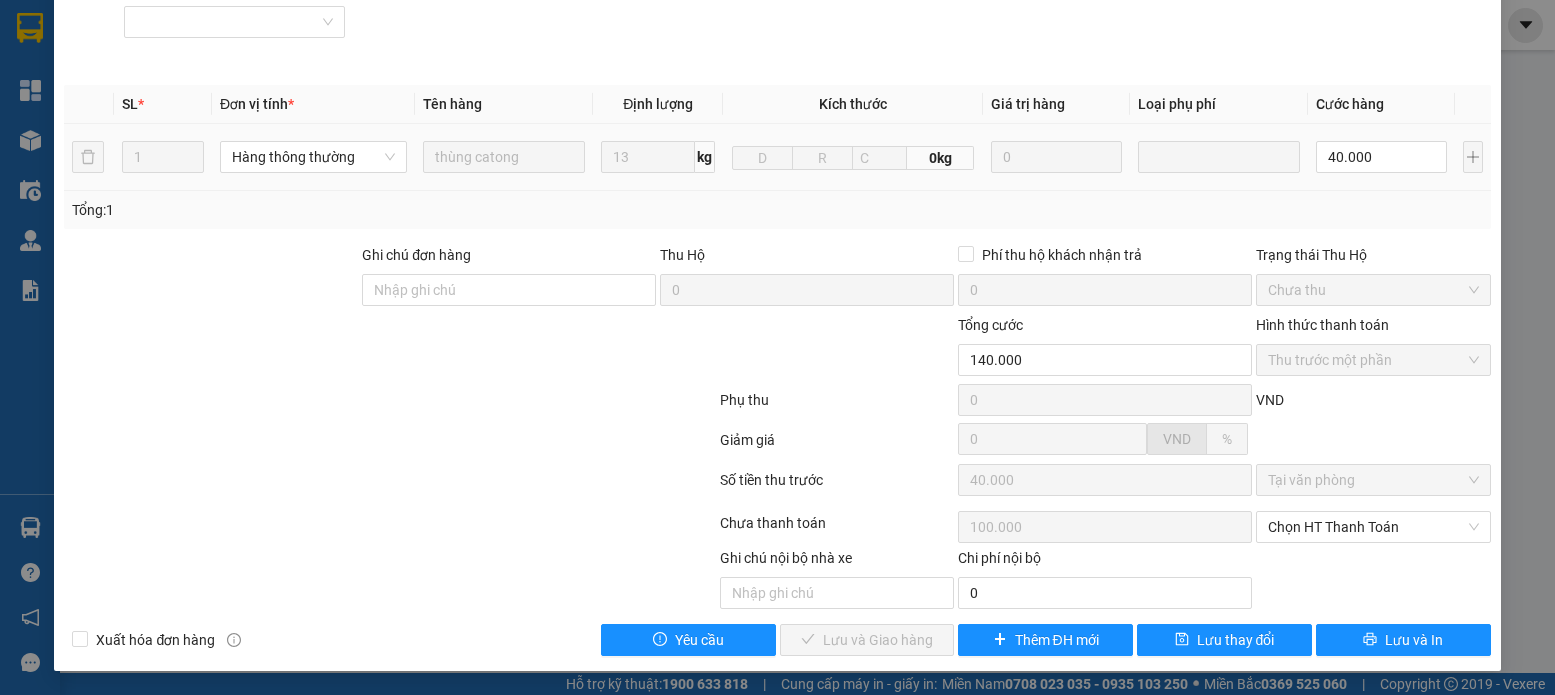scroll, scrollTop: 0, scrollLeft: 0, axis: both 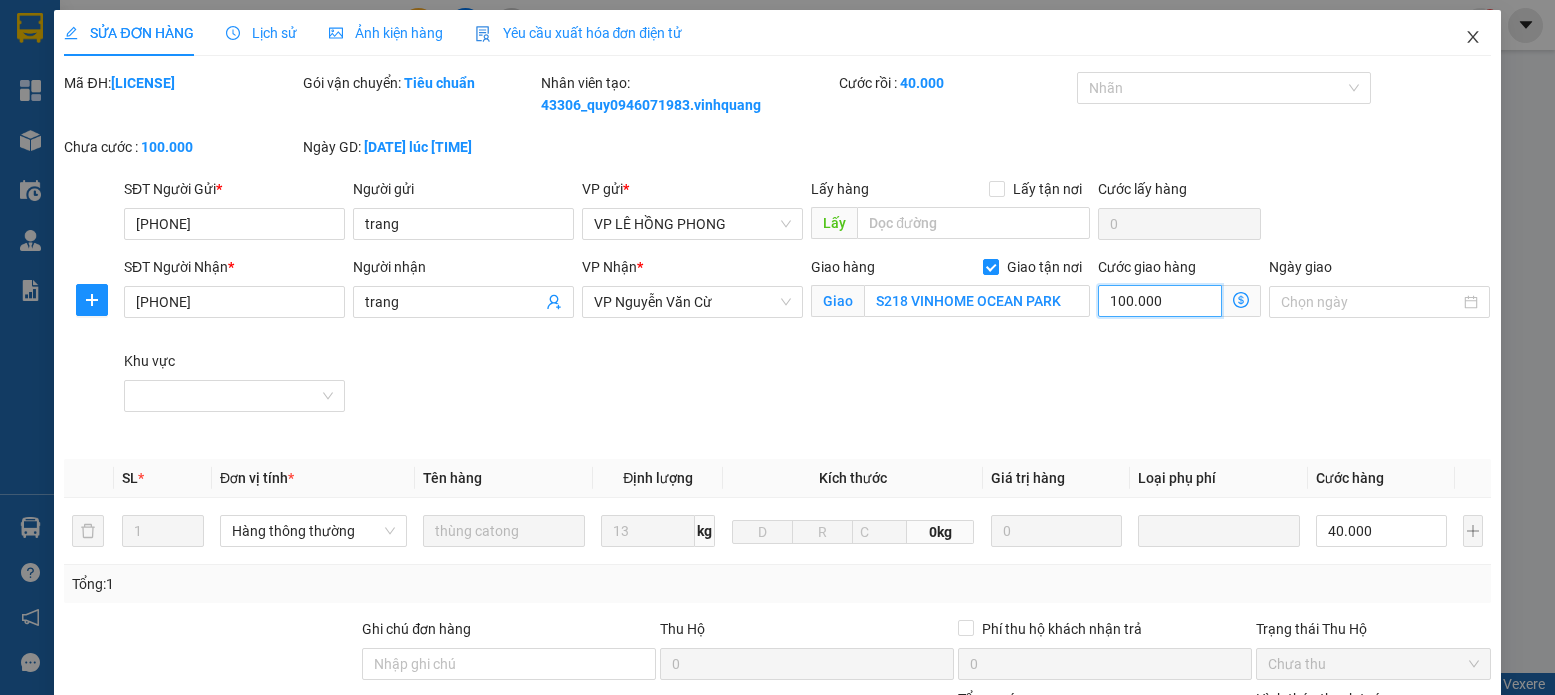 type on "100.000" 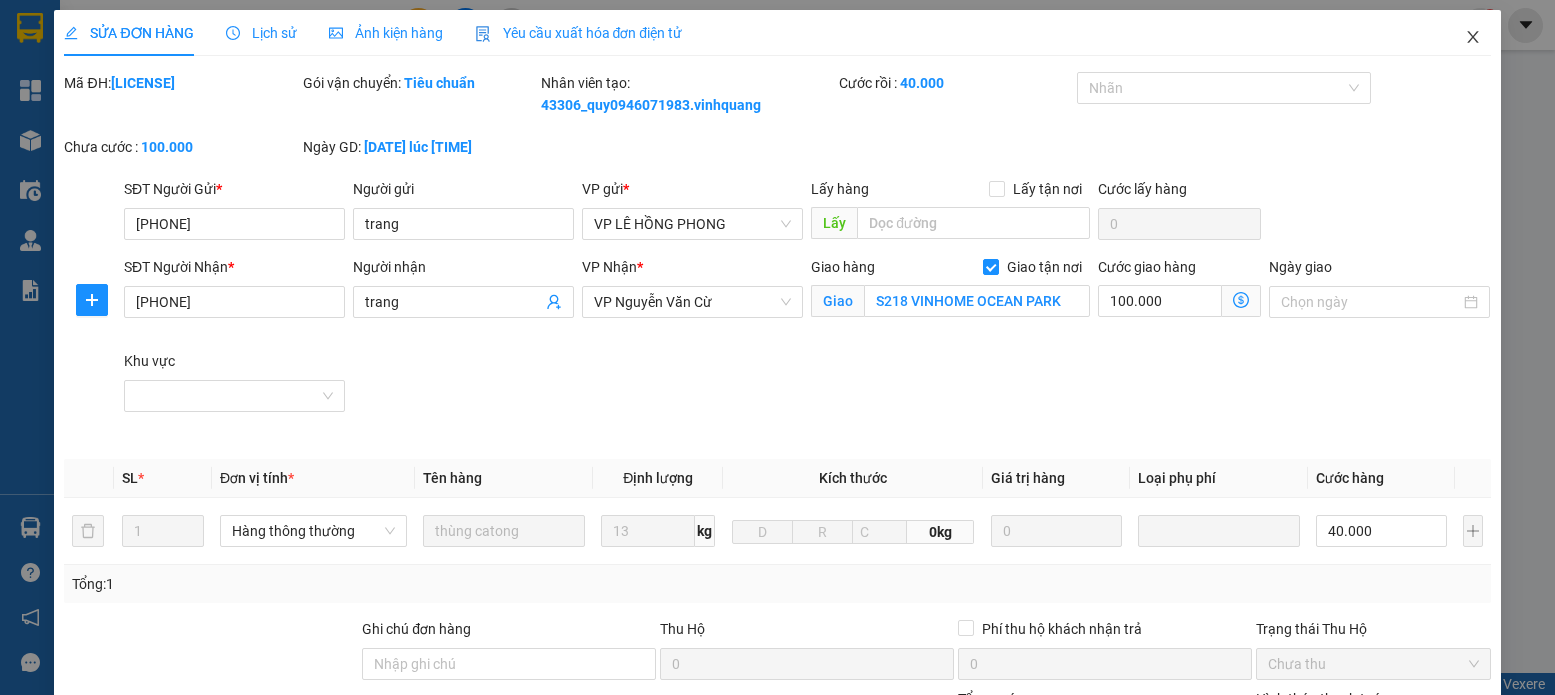 click at bounding box center (1473, 38) 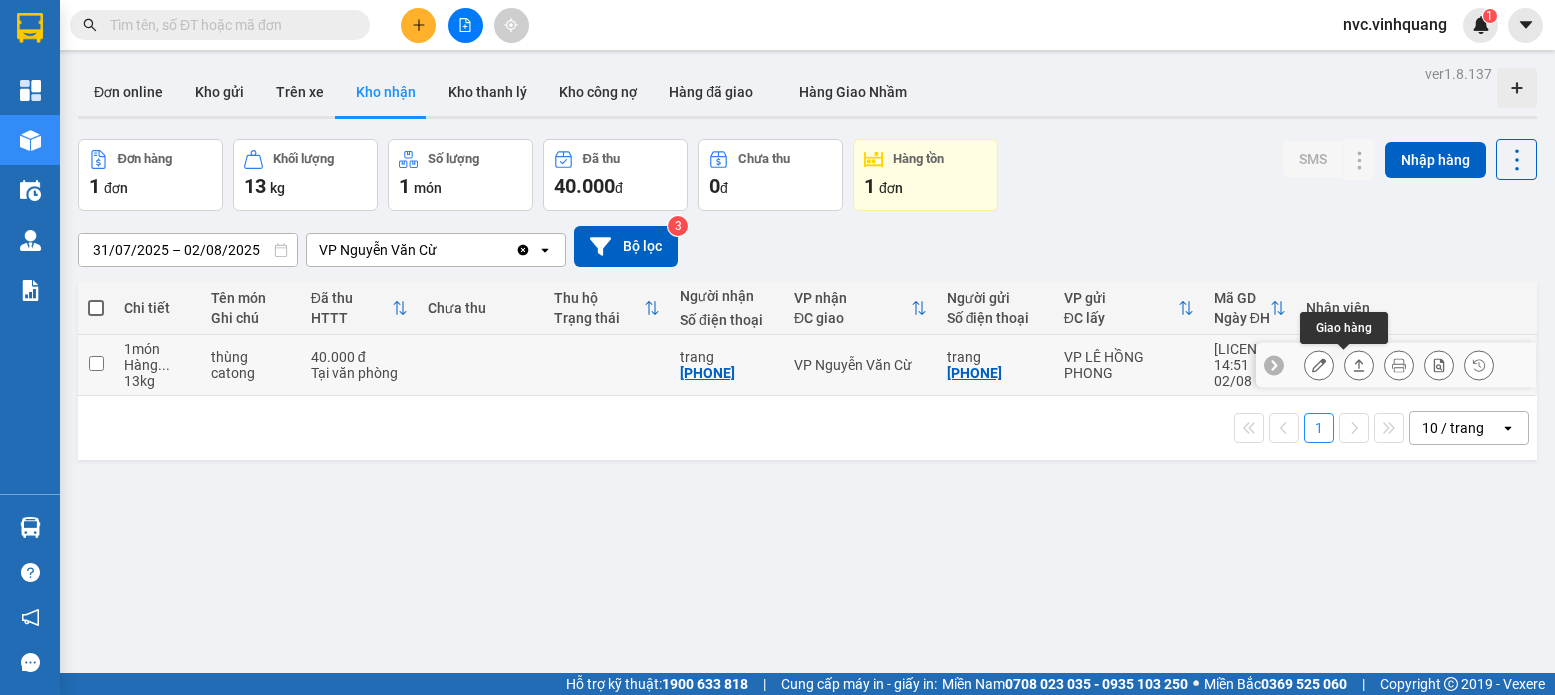click at bounding box center [1359, 365] 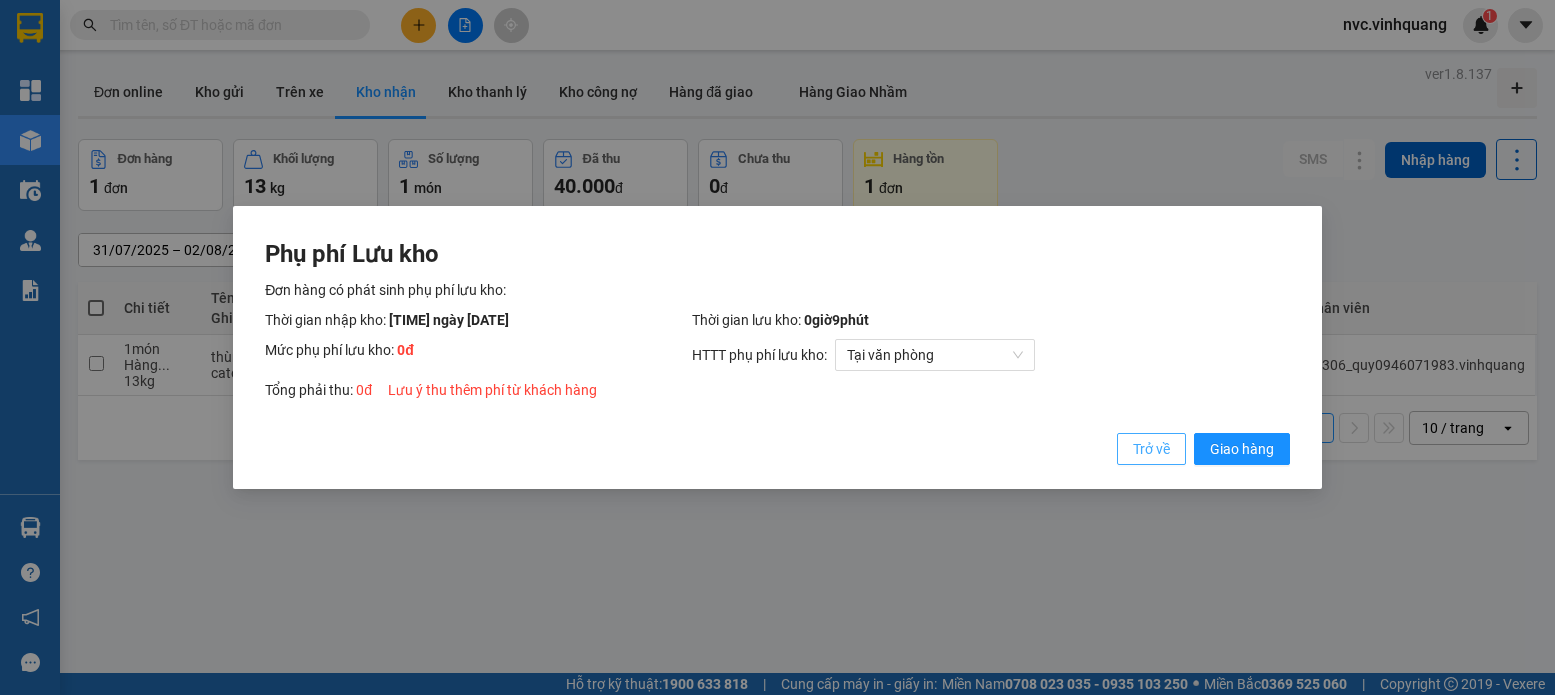click on "Trở về" at bounding box center (1151, 449) 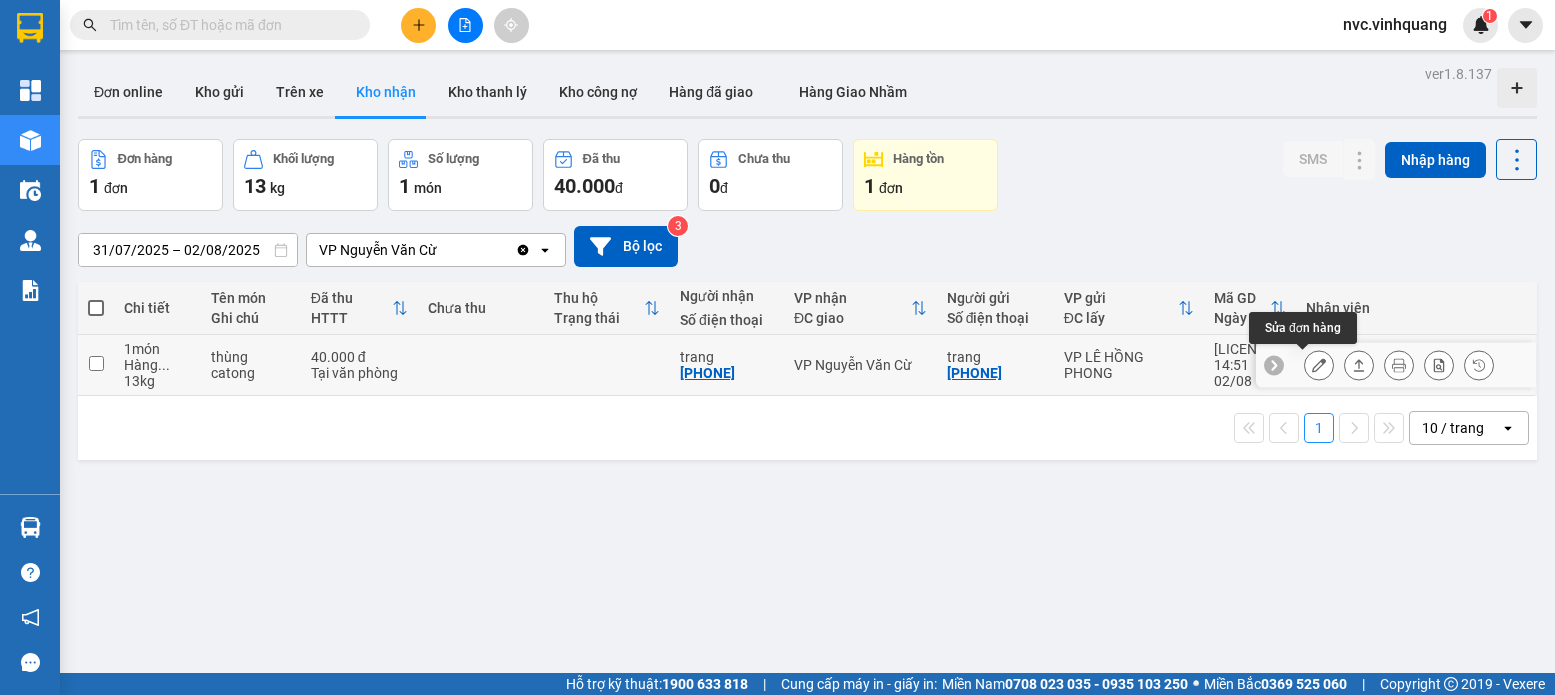 click at bounding box center (1319, 365) 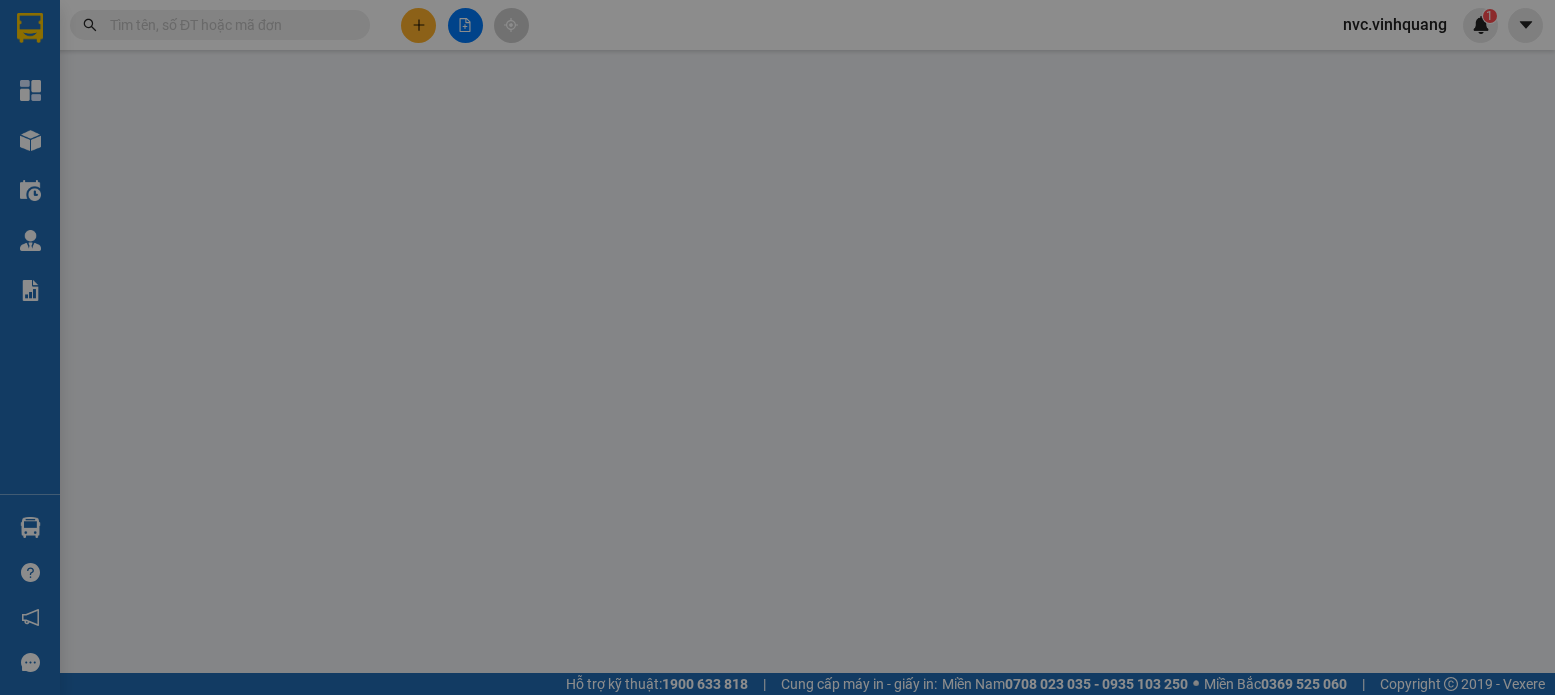 type on "[PHONE]" 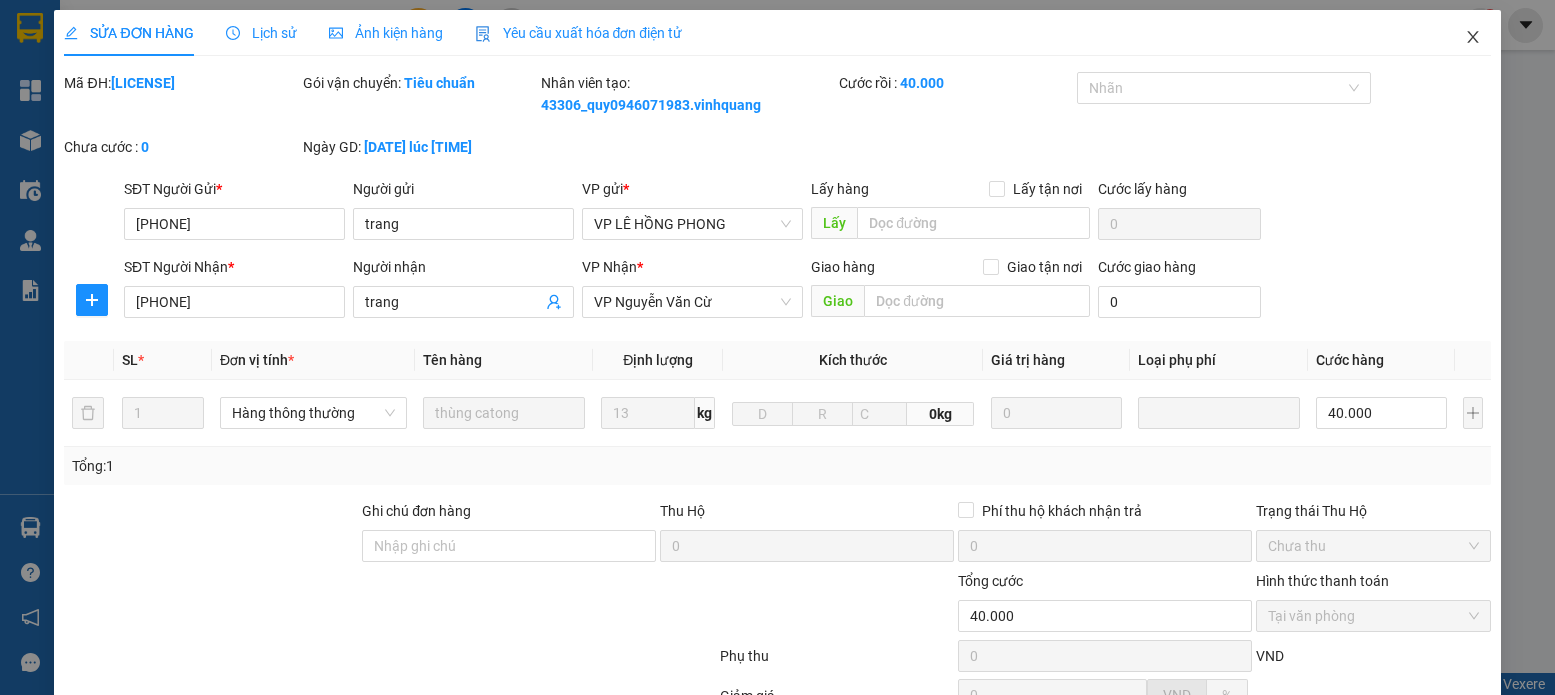 click at bounding box center [1473, 38] 